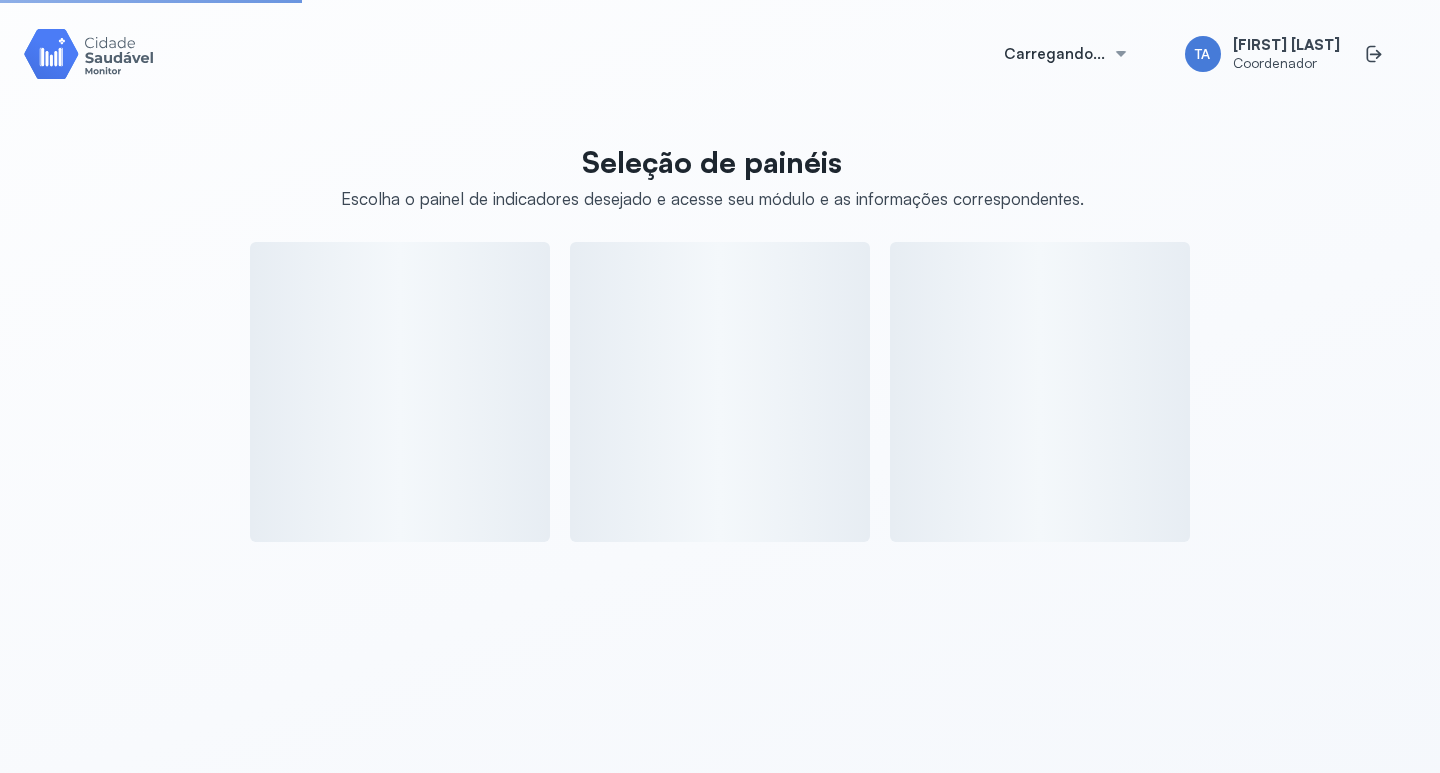 scroll, scrollTop: 0, scrollLeft: 0, axis: both 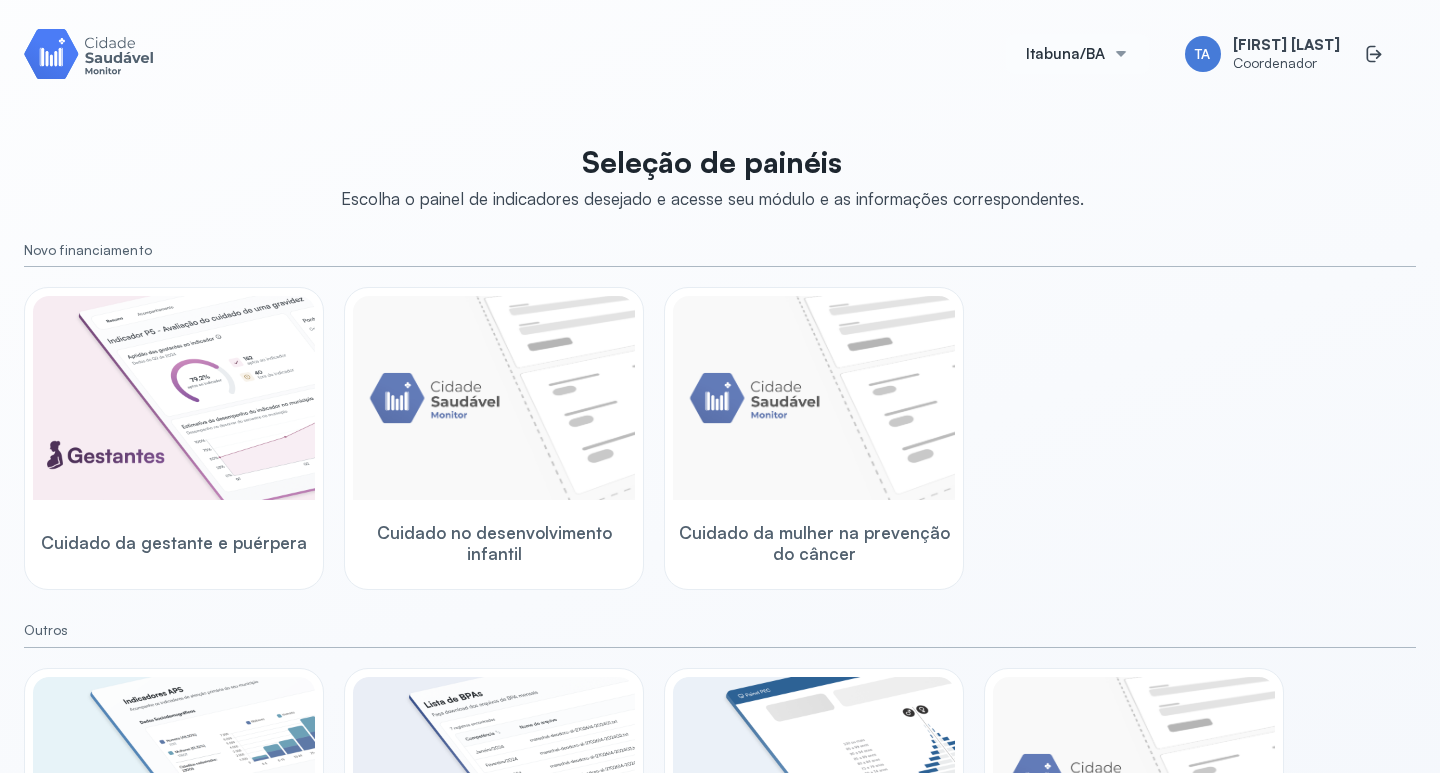 click on "Itabuna/BA" at bounding box center (1077, 54) 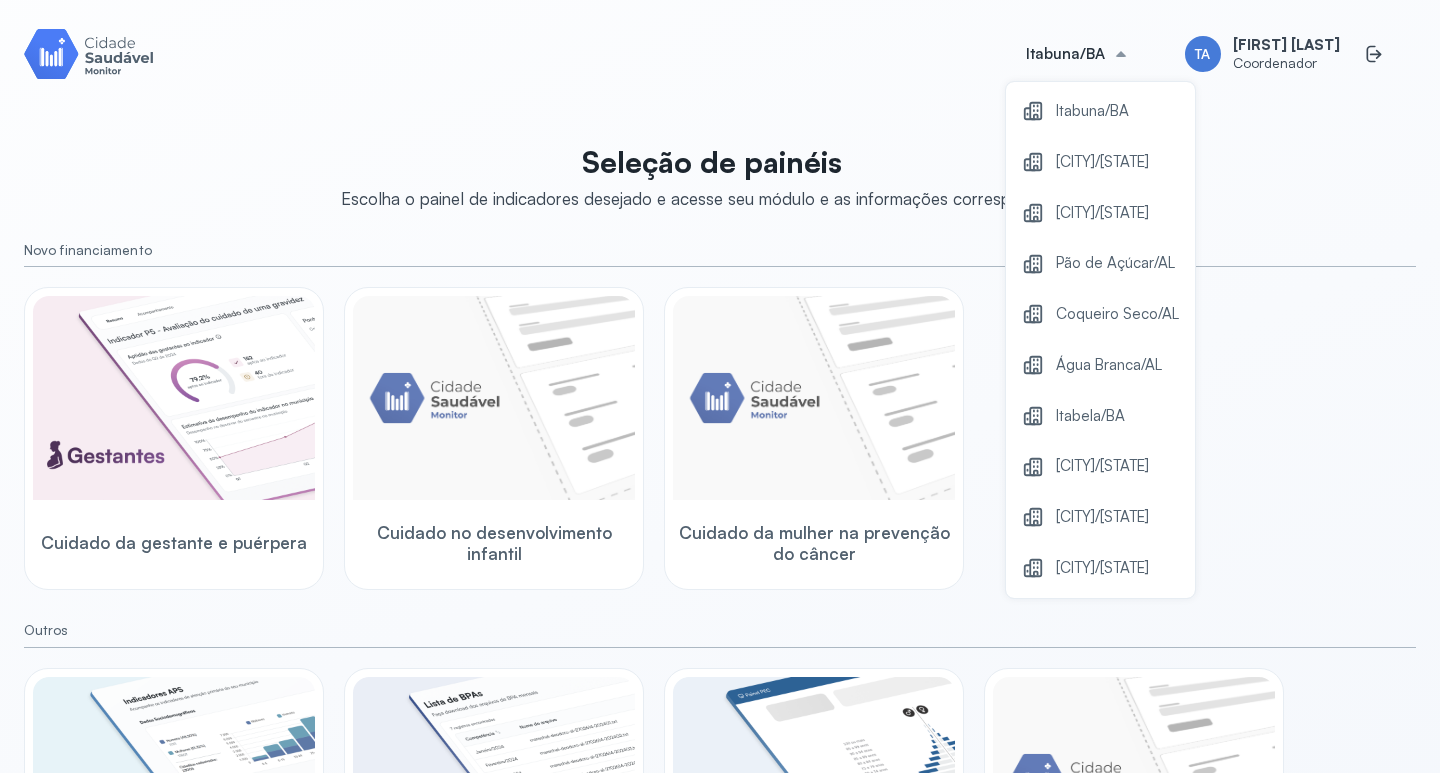 drag, startPoint x: 1071, startPoint y: 510, endPoint x: 1004, endPoint y: 502, distance: 67.47592 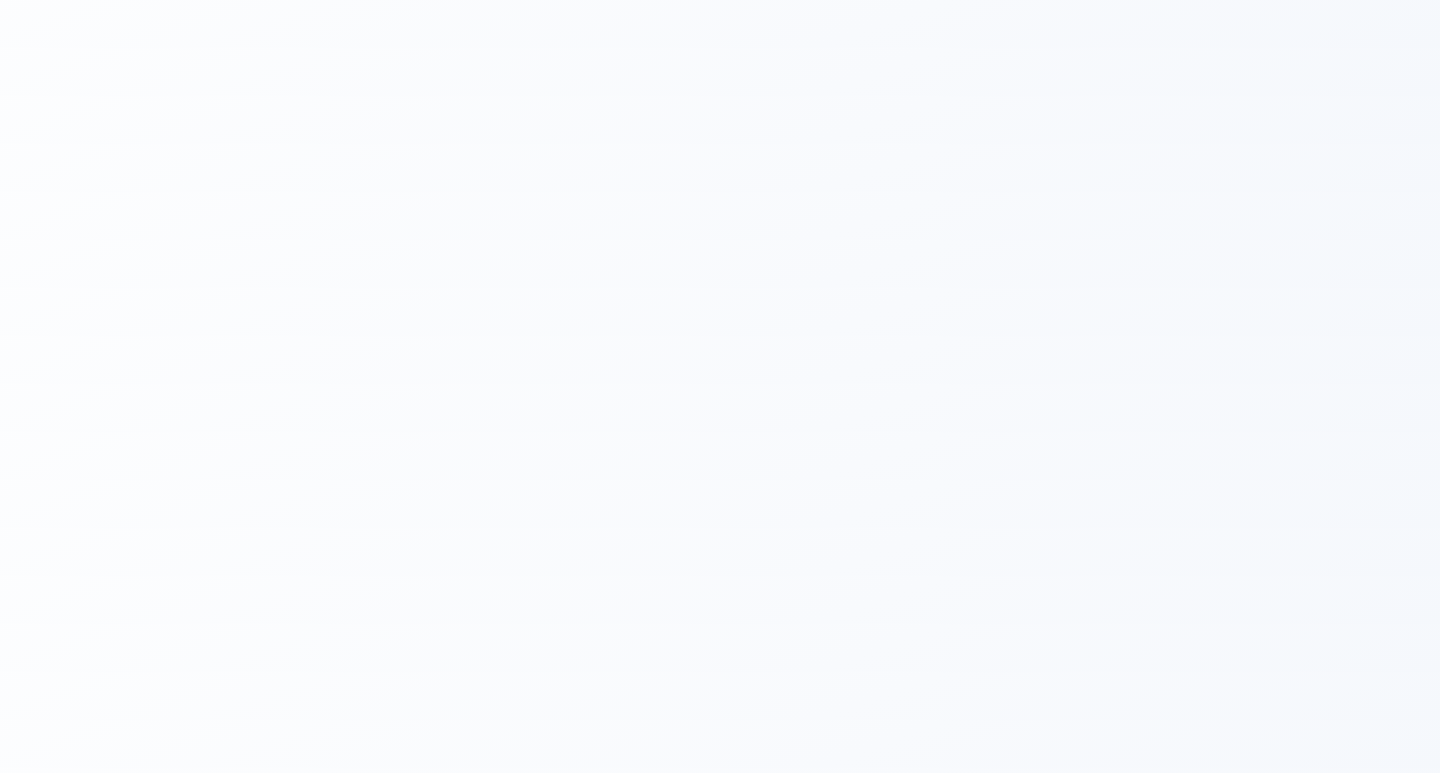 scroll, scrollTop: 0, scrollLeft: 0, axis: both 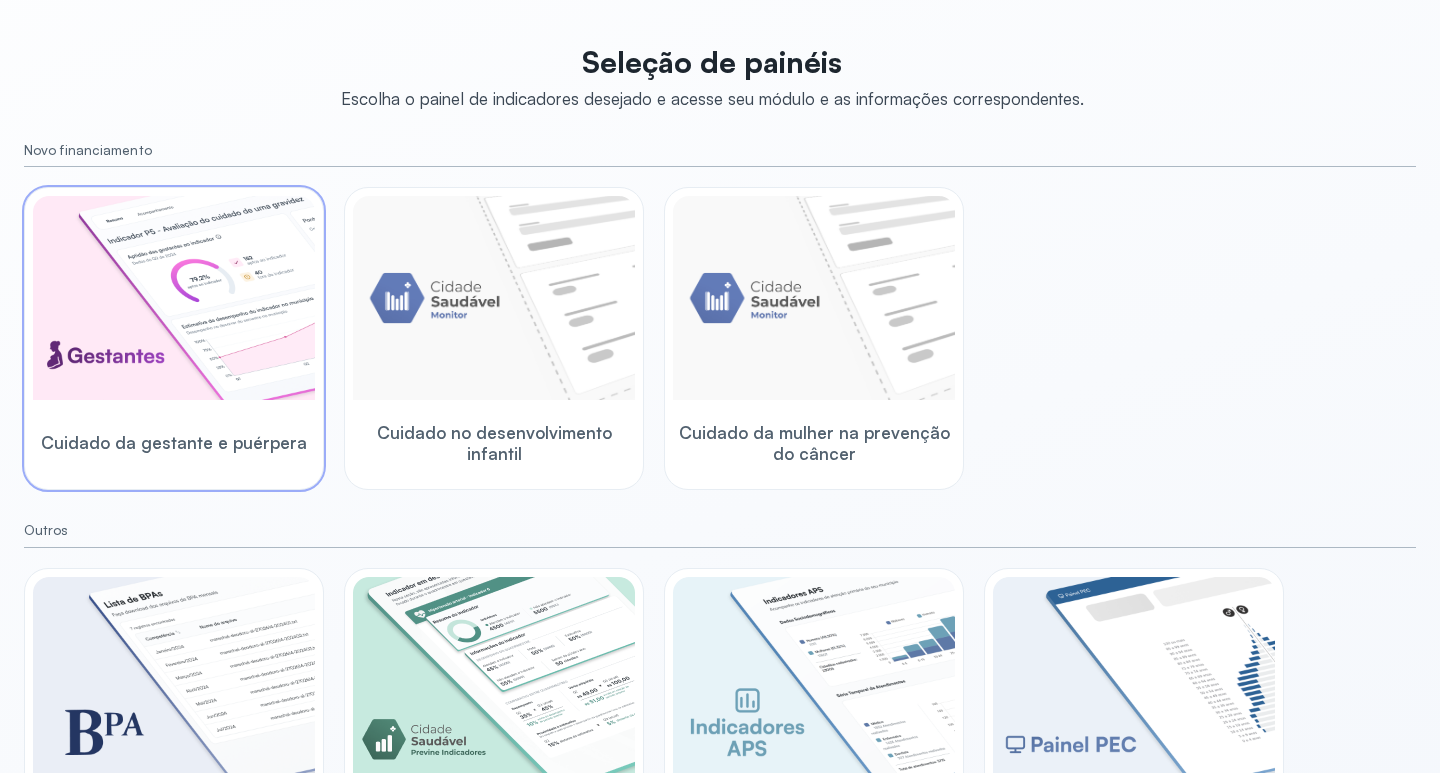 click at bounding box center (174, 298) 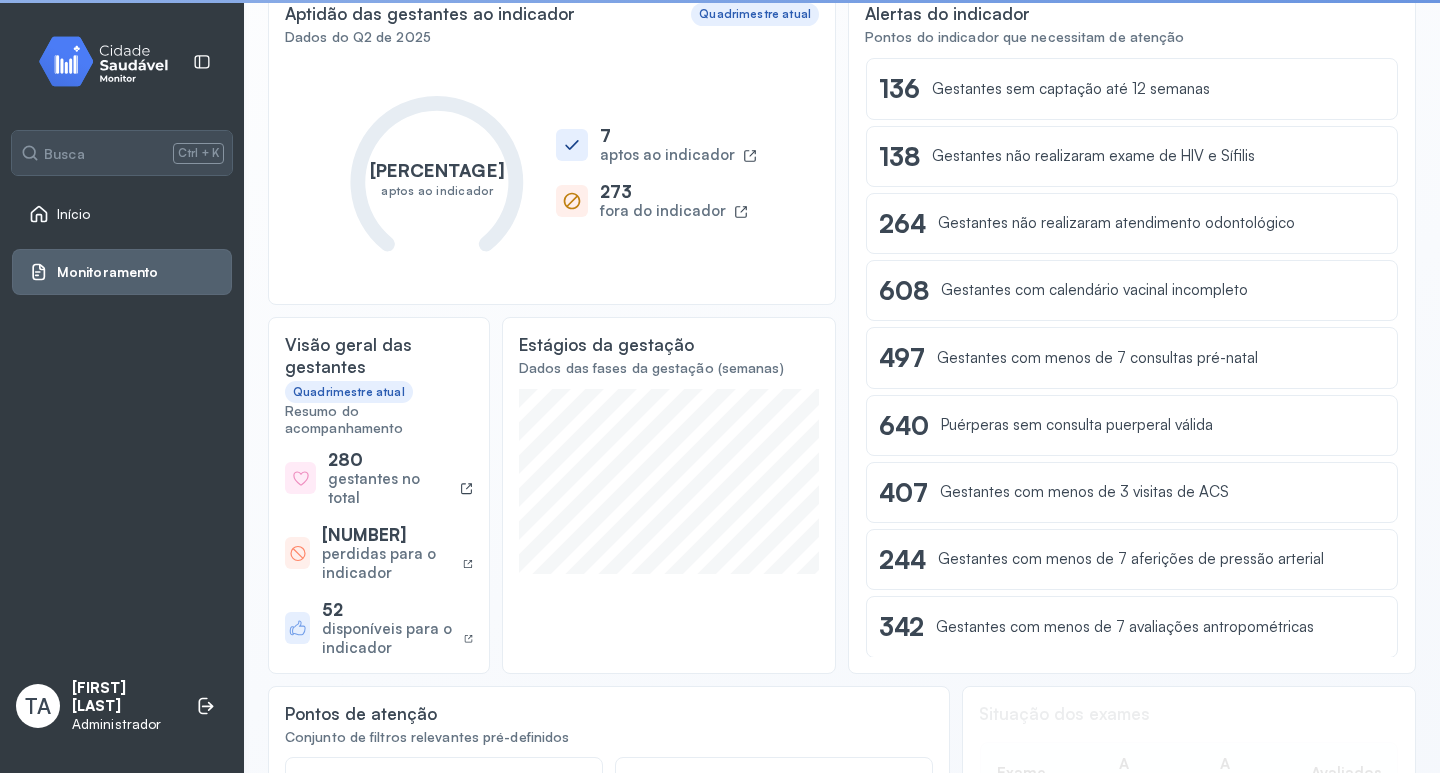 scroll, scrollTop: 0, scrollLeft: 0, axis: both 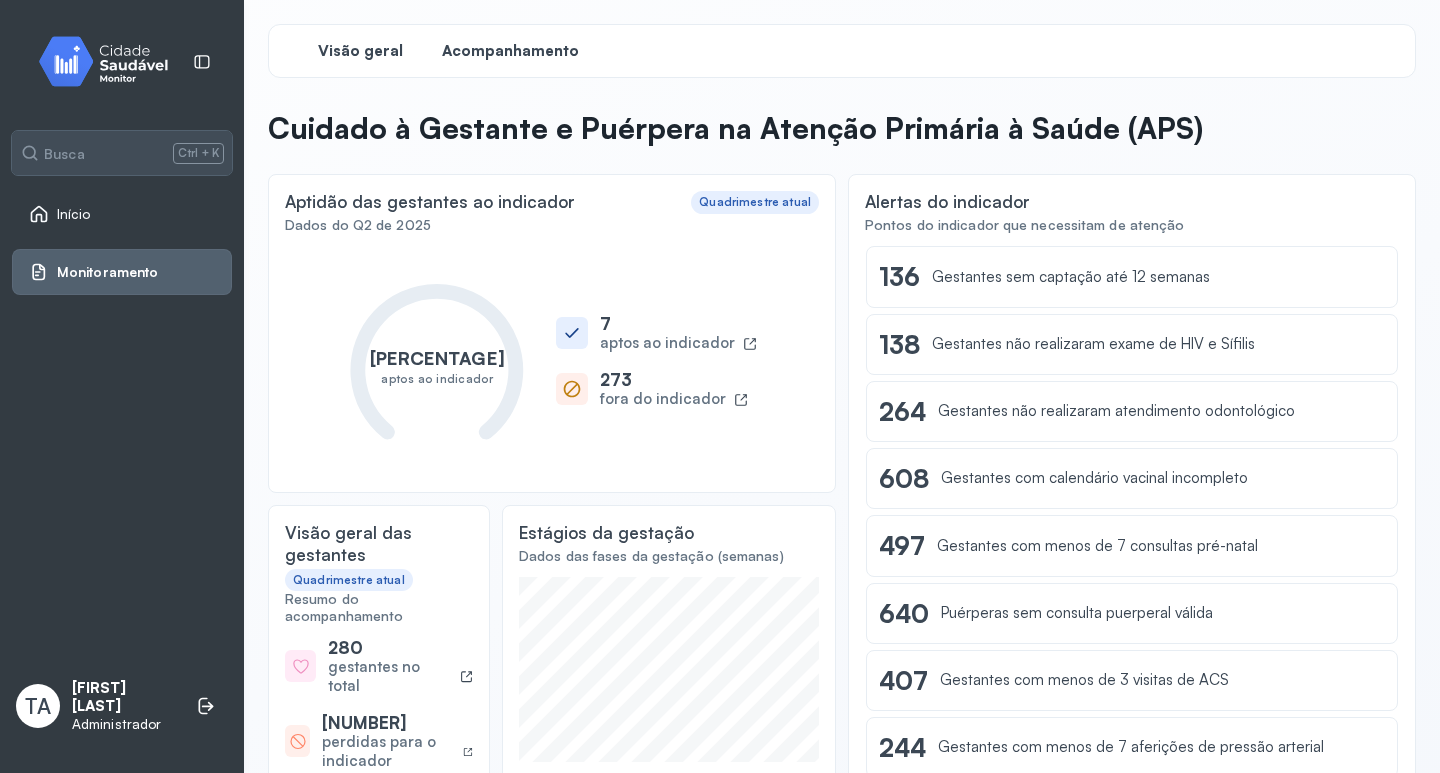 click on "Acompanhamento" at bounding box center (510, 51) 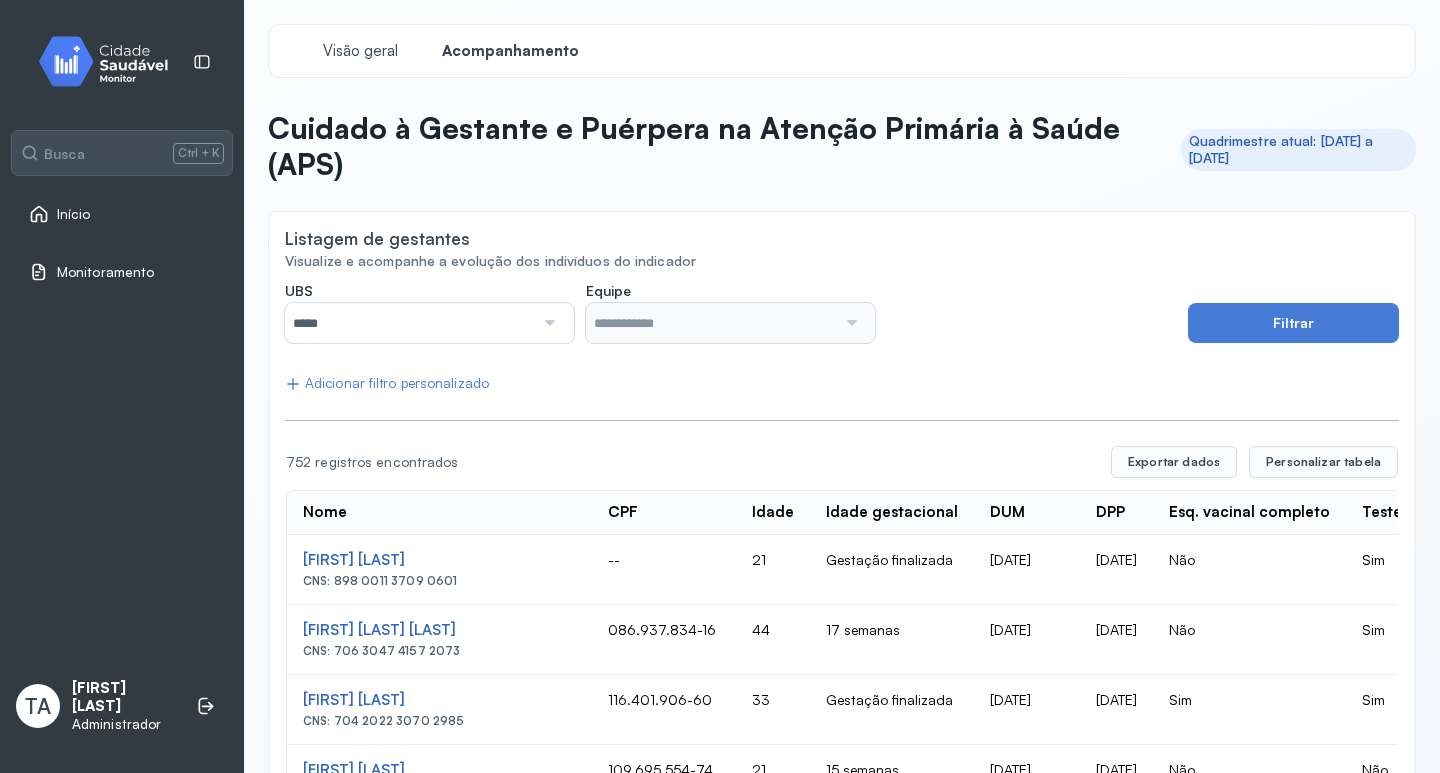 click on "*****" at bounding box center (409, 323) 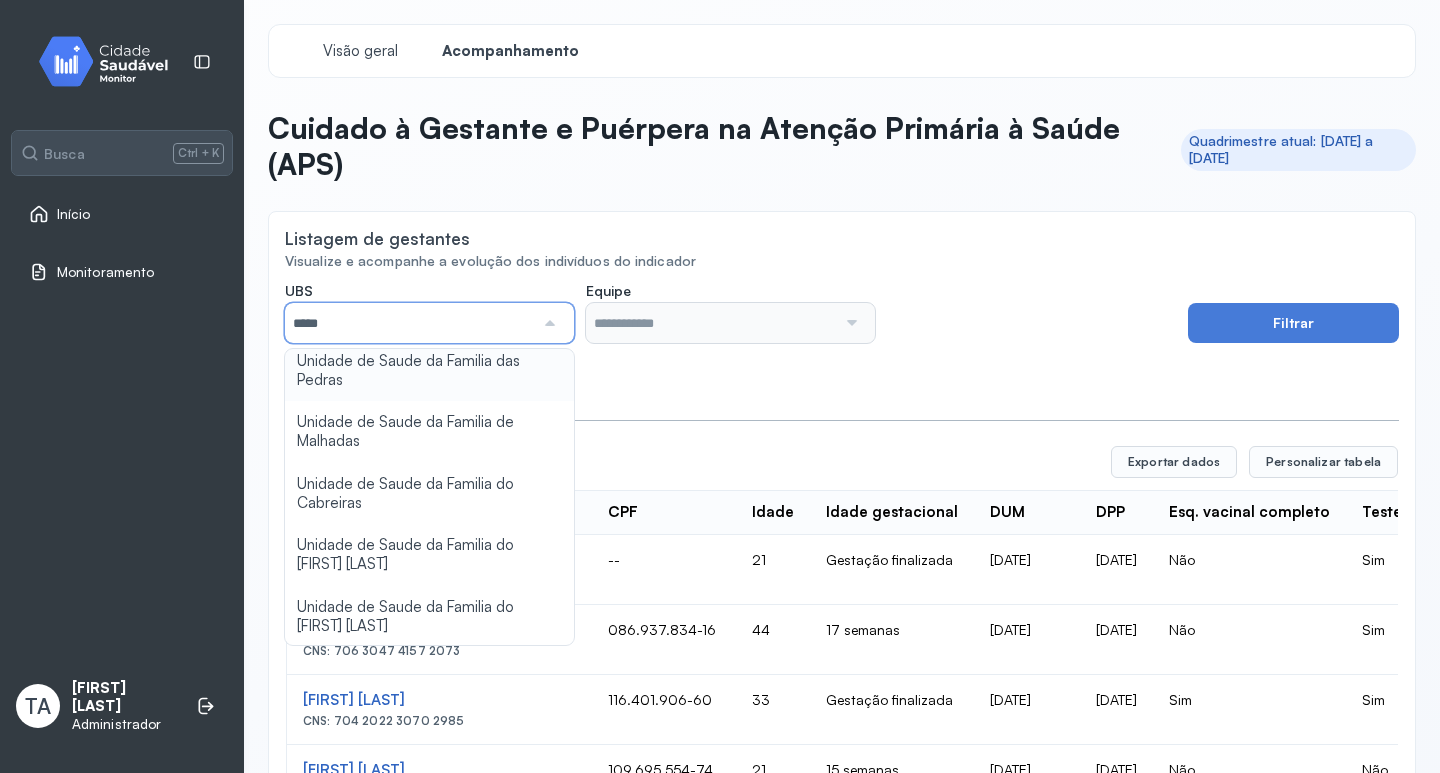 scroll, scrollTop: 859, scrollLeft: 0, axis: vertical 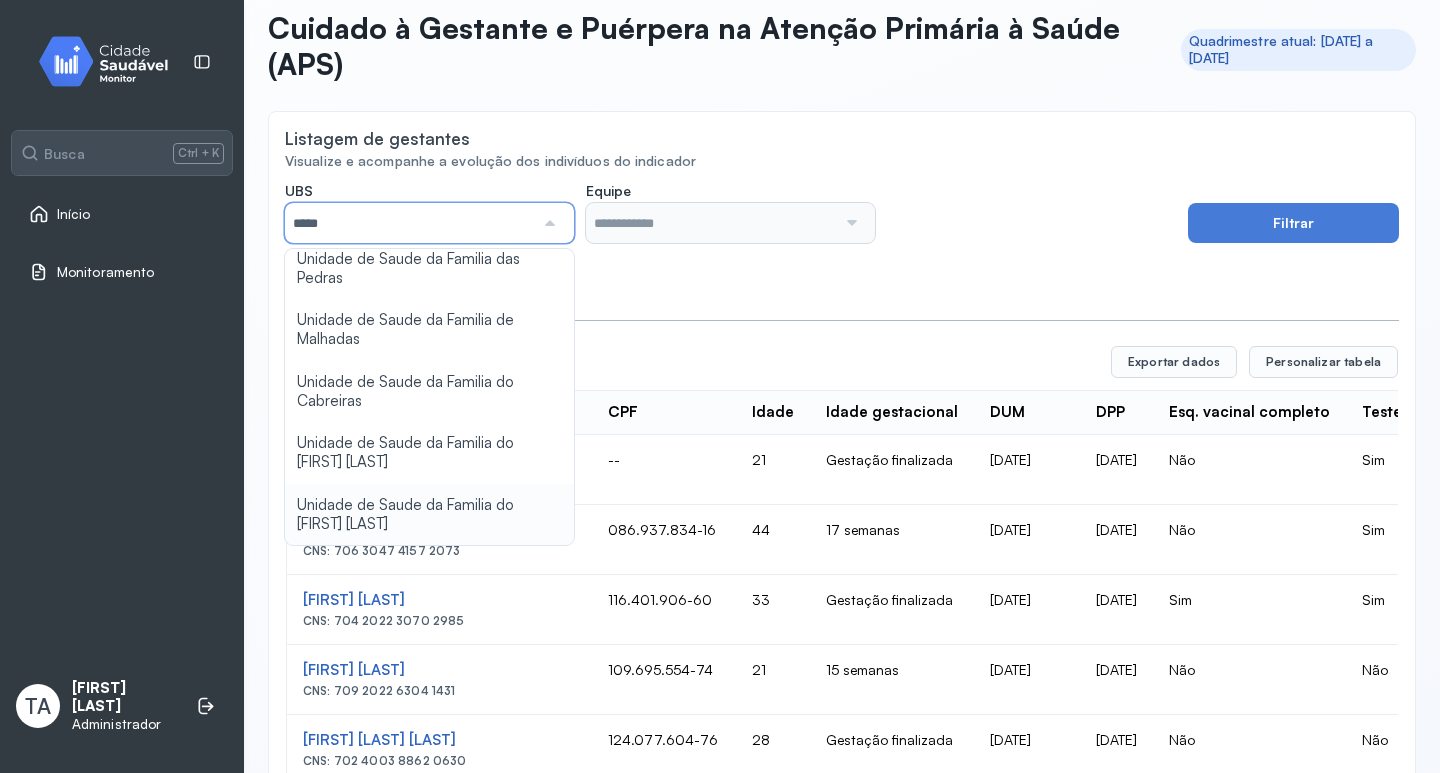 type on "*****" 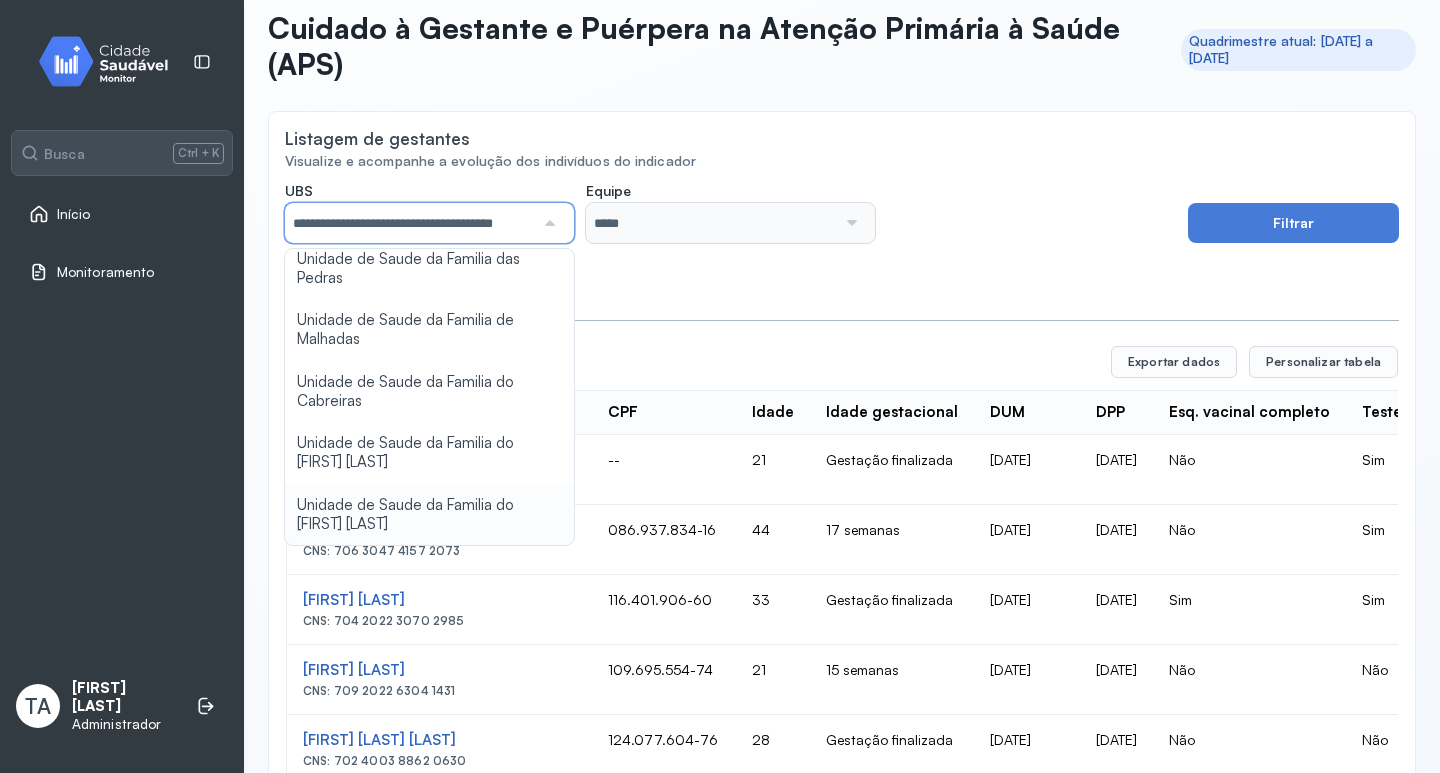 click on "**********" 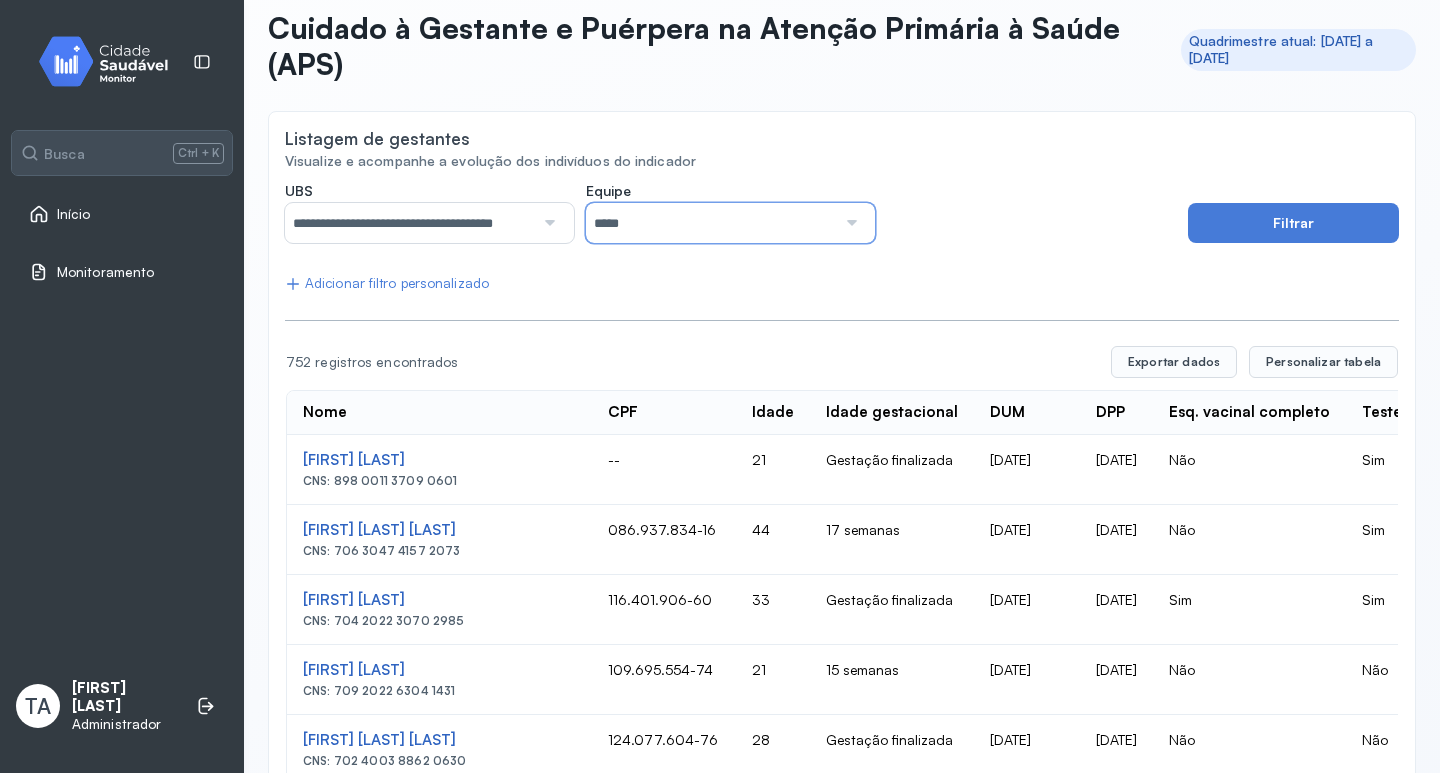 click on "*****" at bounding box center (710, 223) 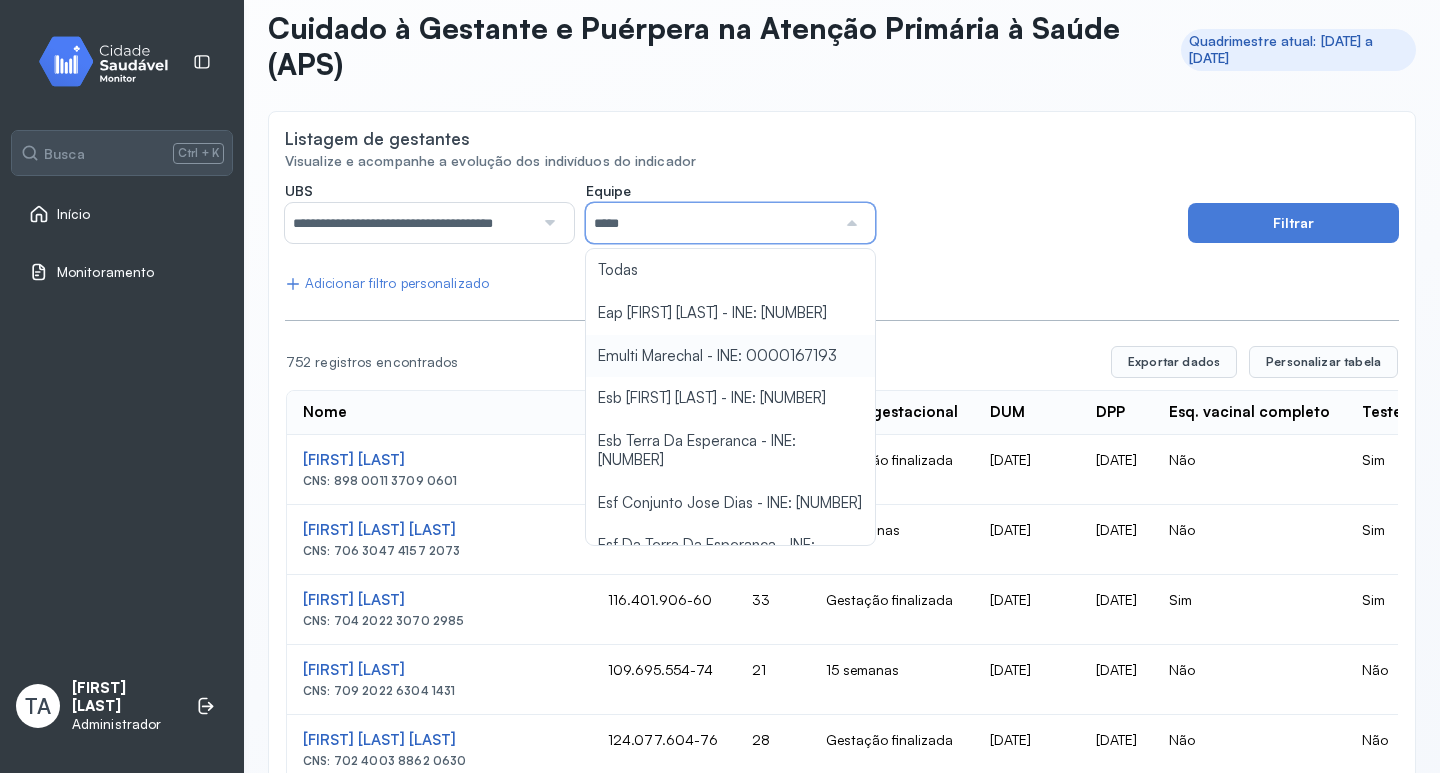 scroll, scrollTop: 60, scrollLeft: 0, axis: vertical 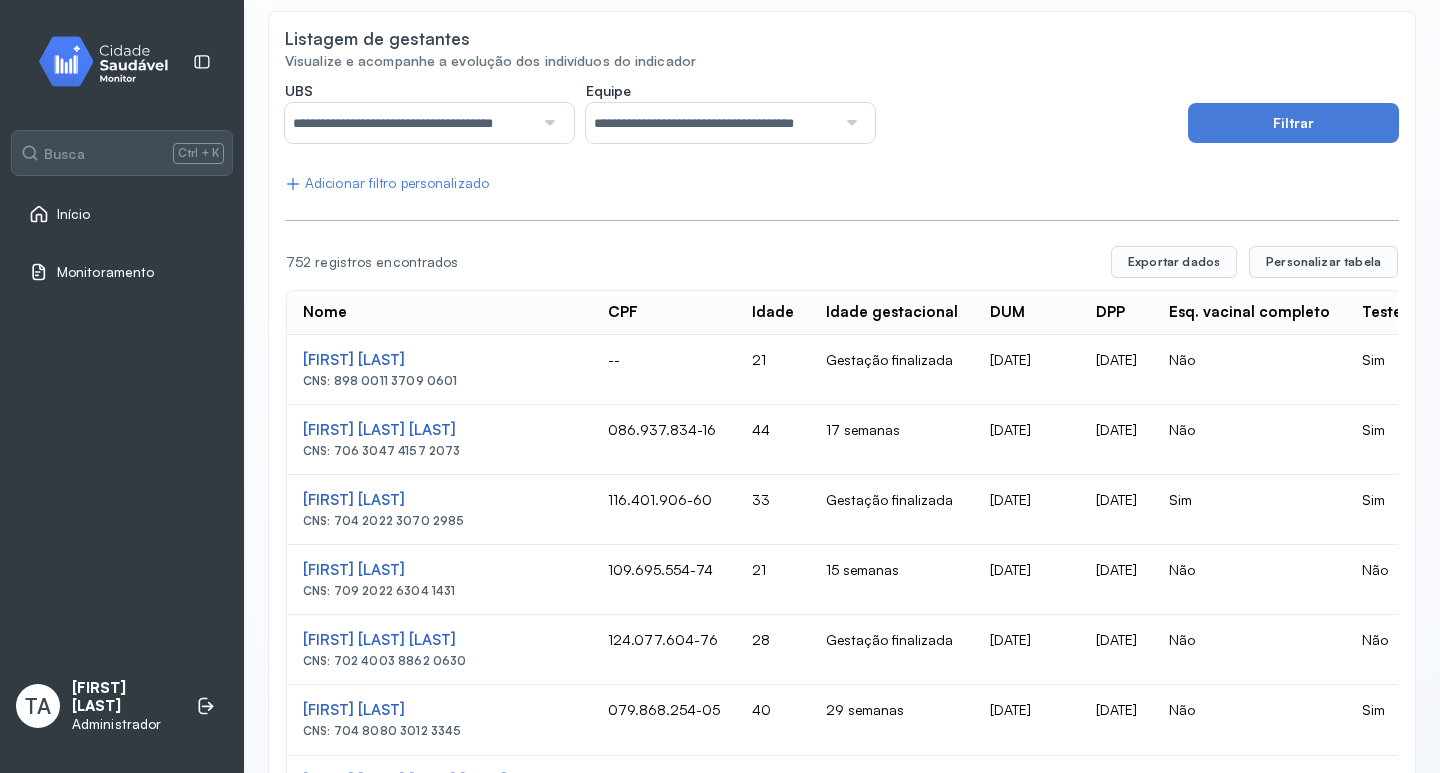 click on "**********" 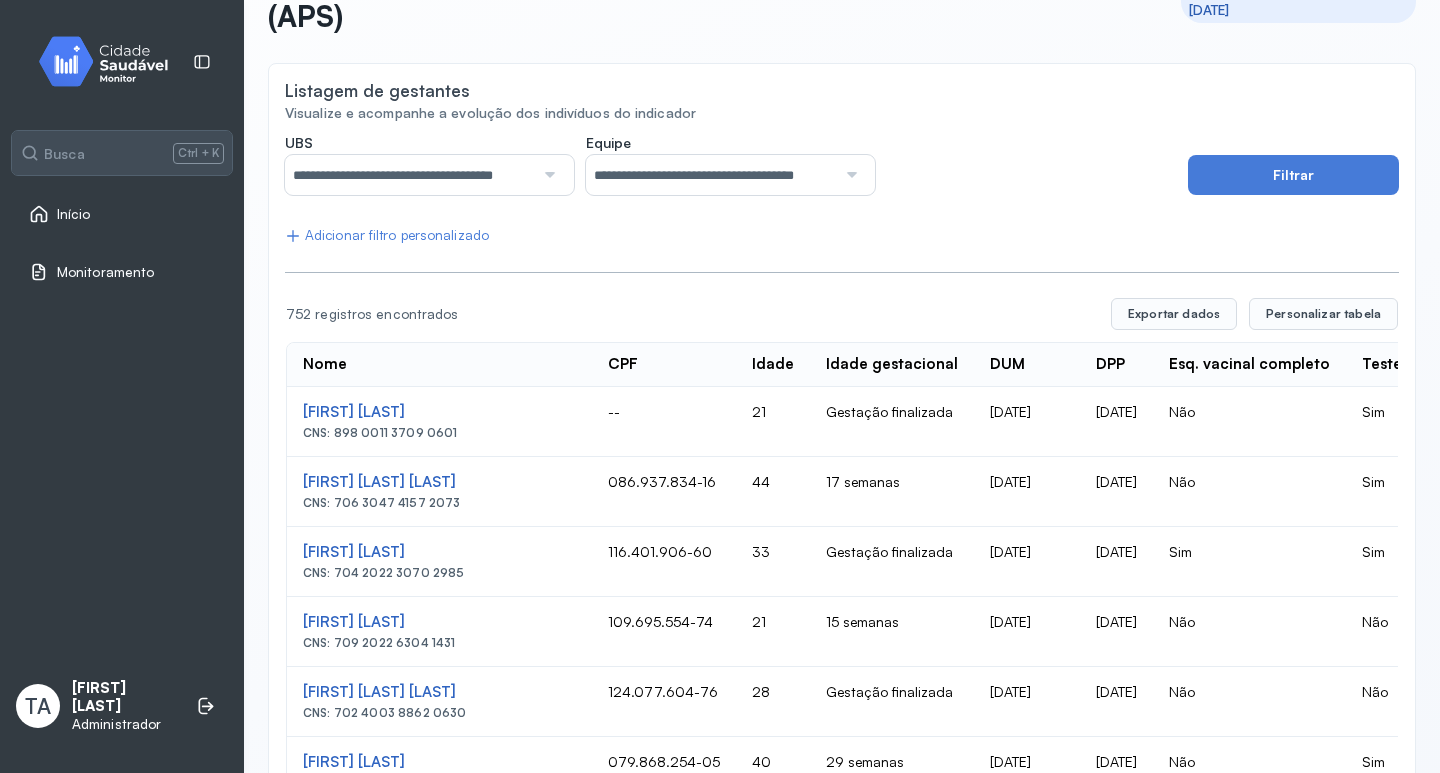 scroll, scrollTop: 100, scrollLeft: 0, axis: vertical 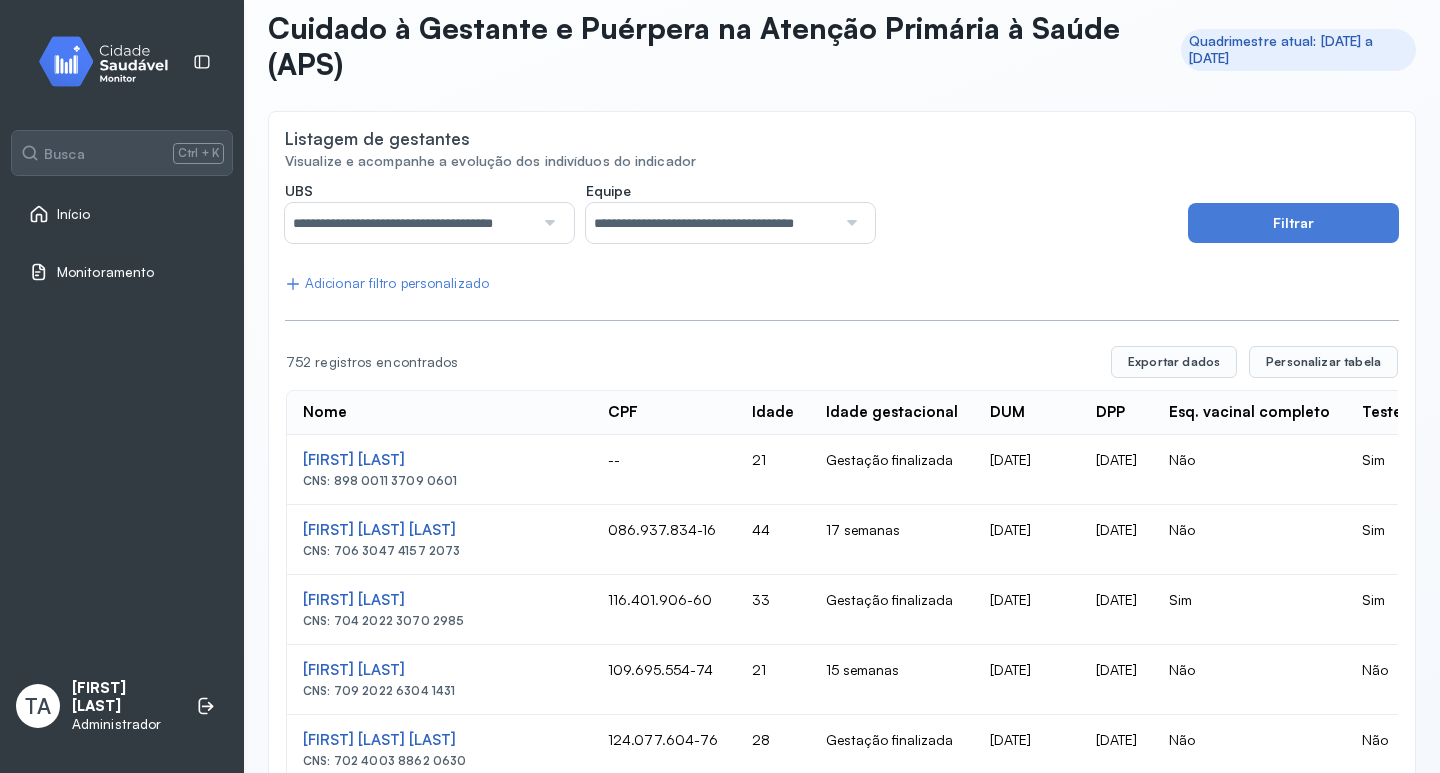 click on "**********" 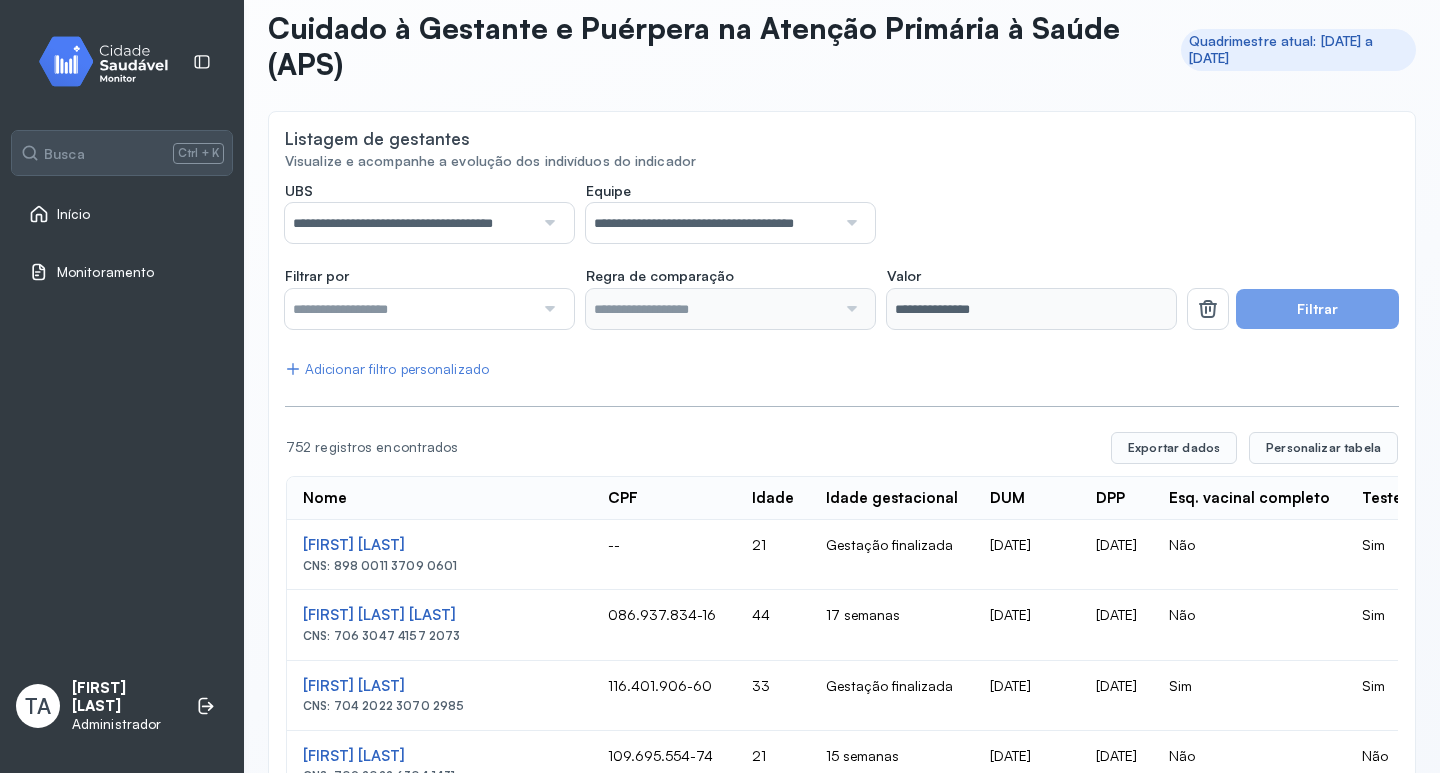 click on "Adicionar filtro personalizado" 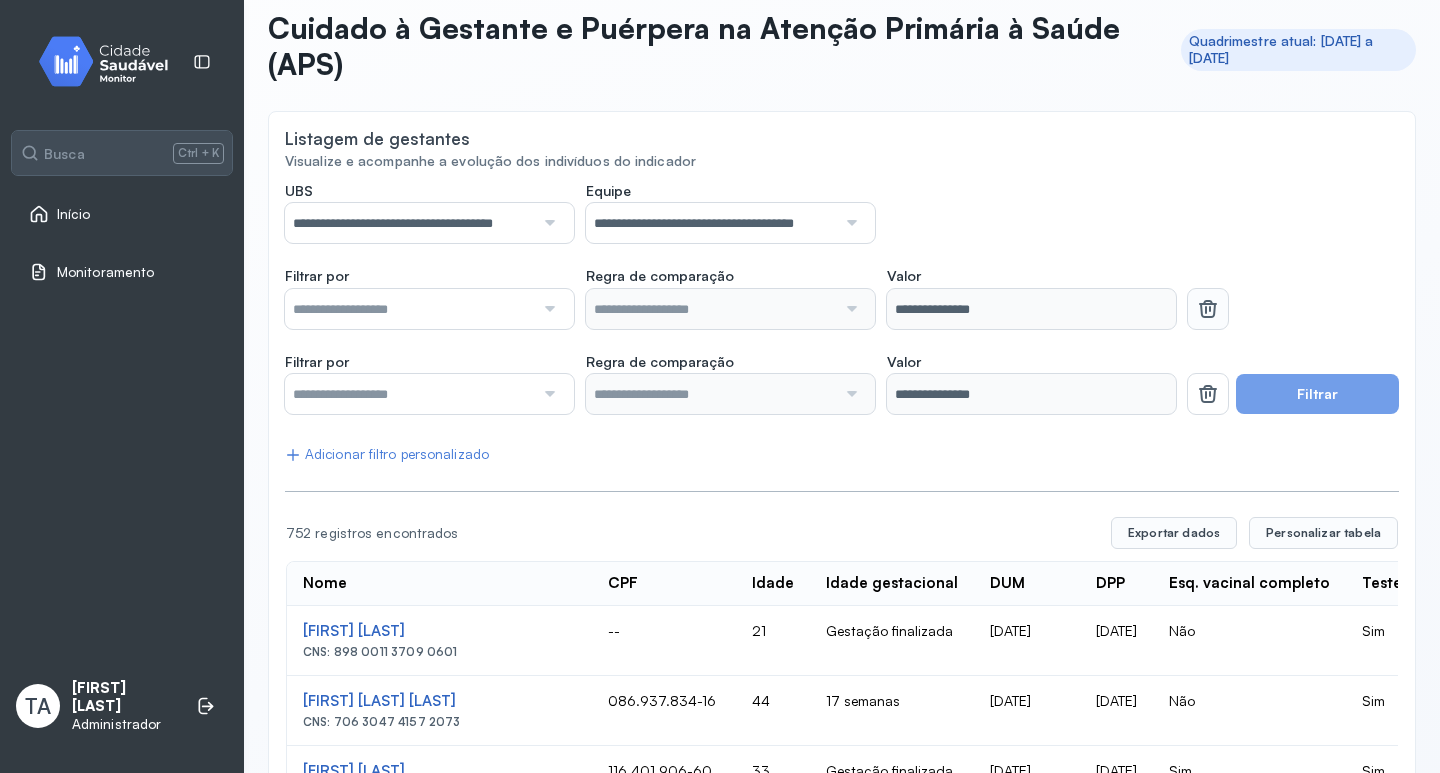 click 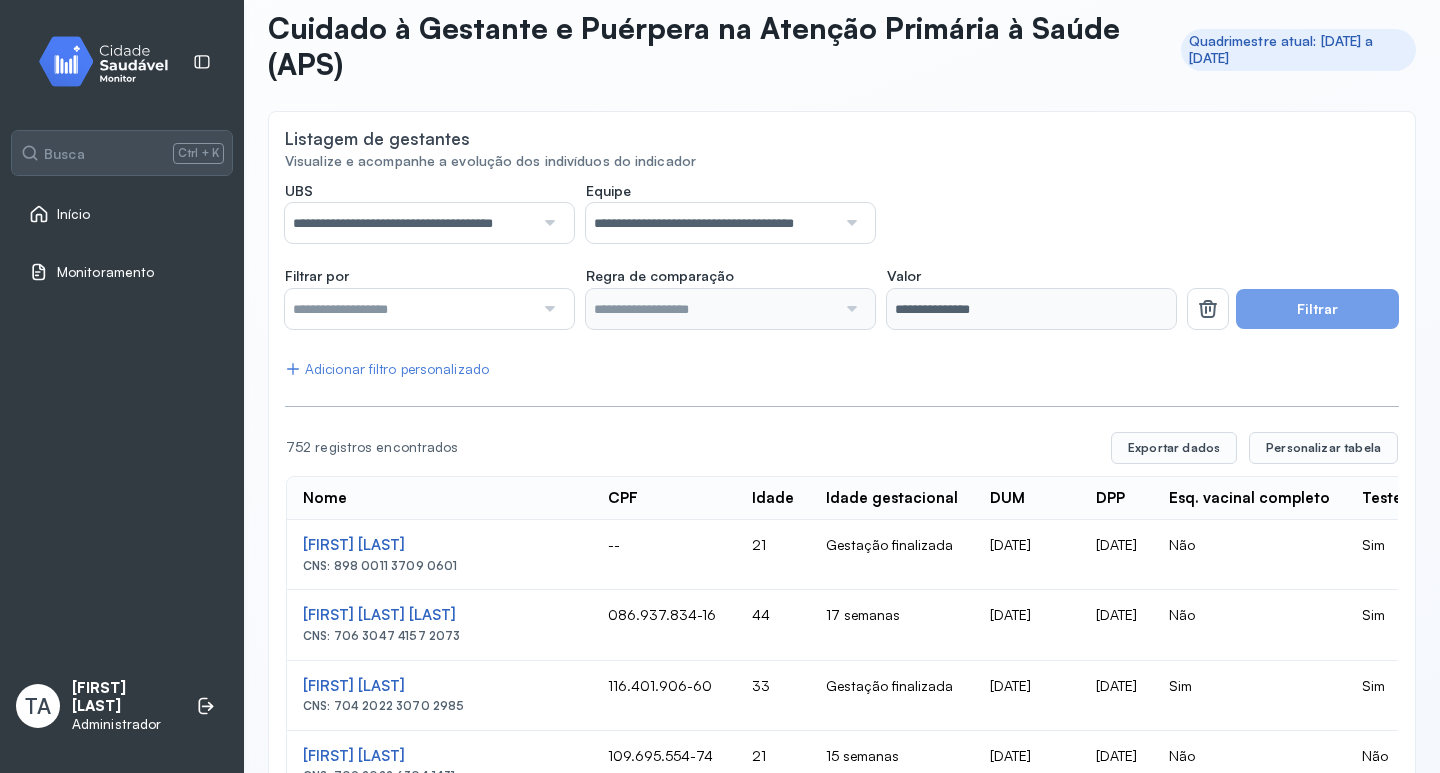 click on "**********" 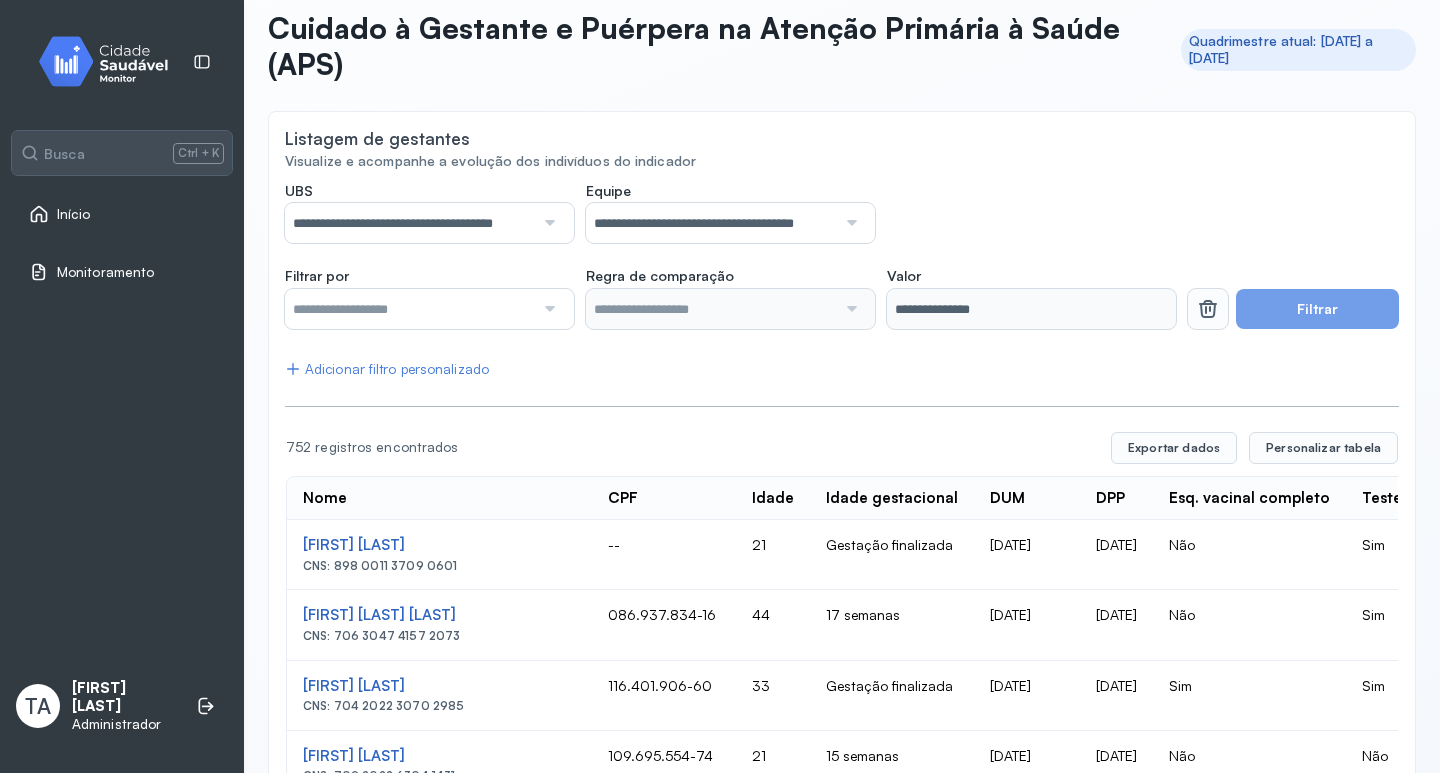 click 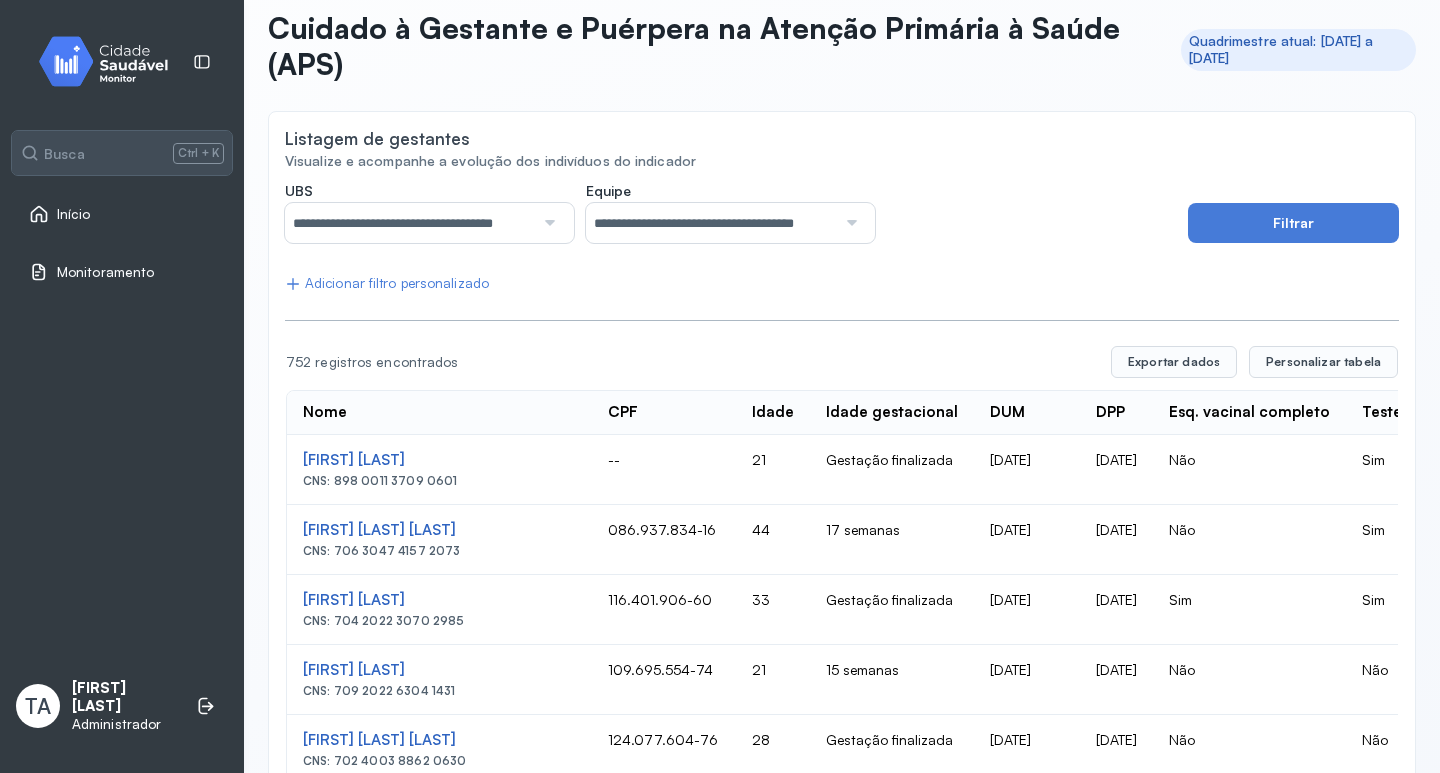 drag, startPoint x: 1223, startPoint y: 225, endPoint x: 1162, endPoint y: 254, distance: 67.54258 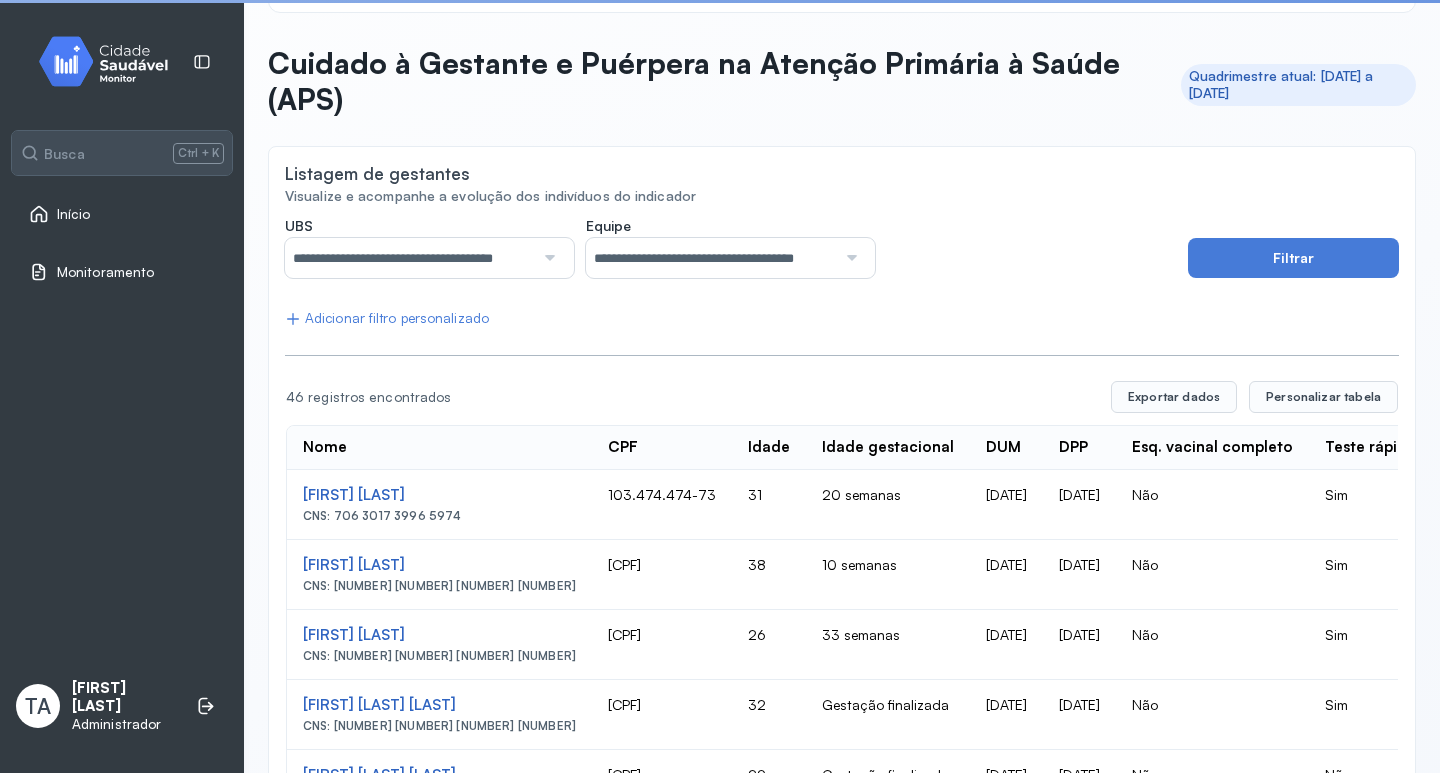 scroll, scrollTop: 100, scrollLeft: 0, axis: vertical 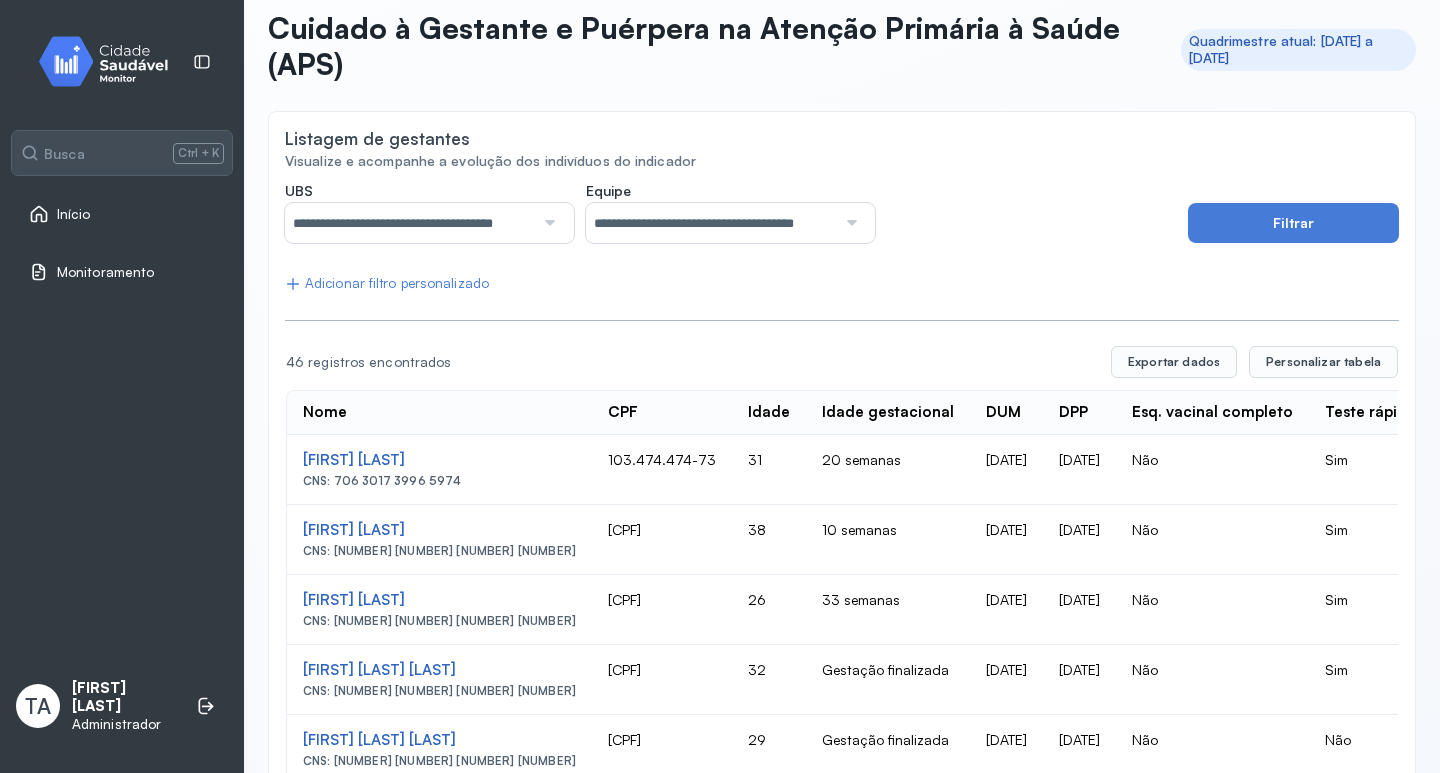 click on "Início" at bounding box center [122, 214] 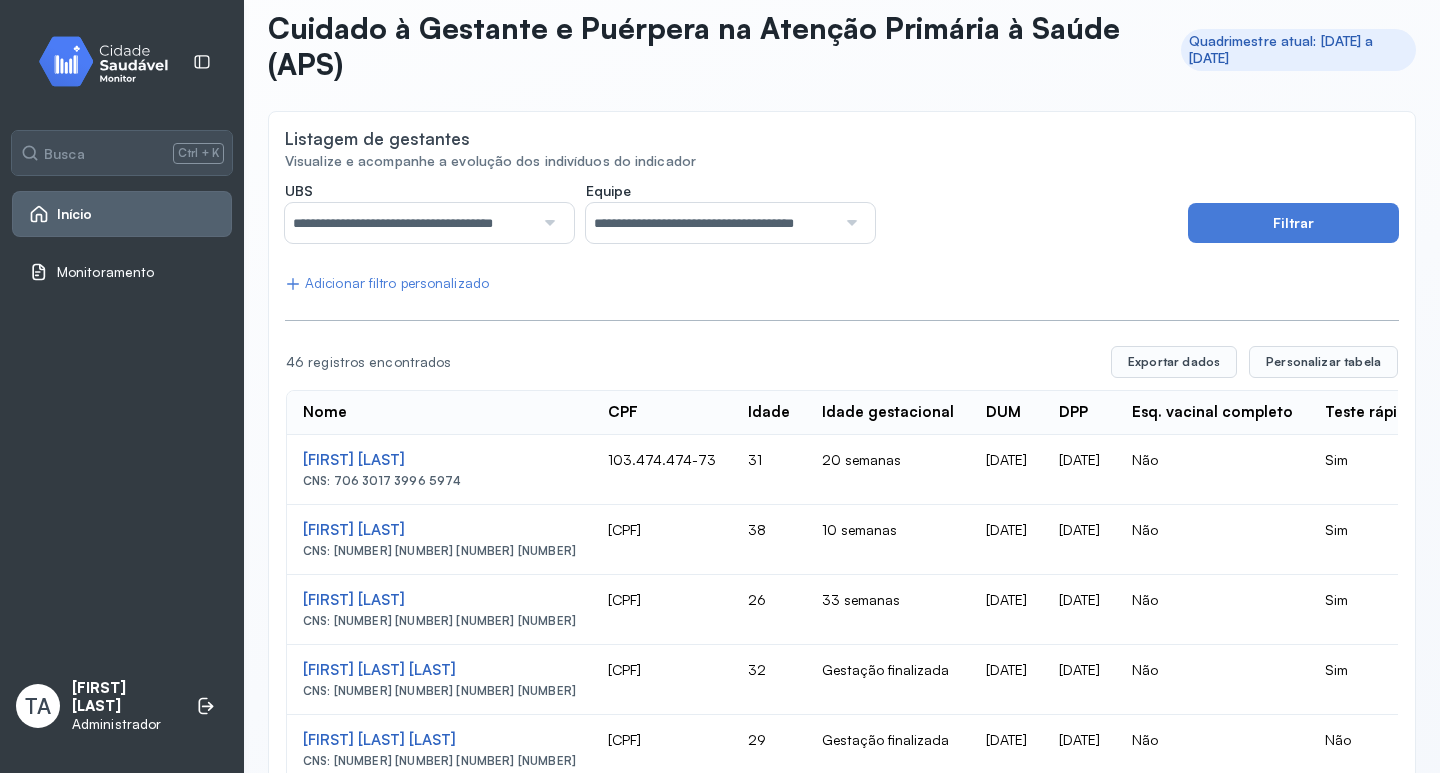 click on "Início" at bounding box center (122, 214) 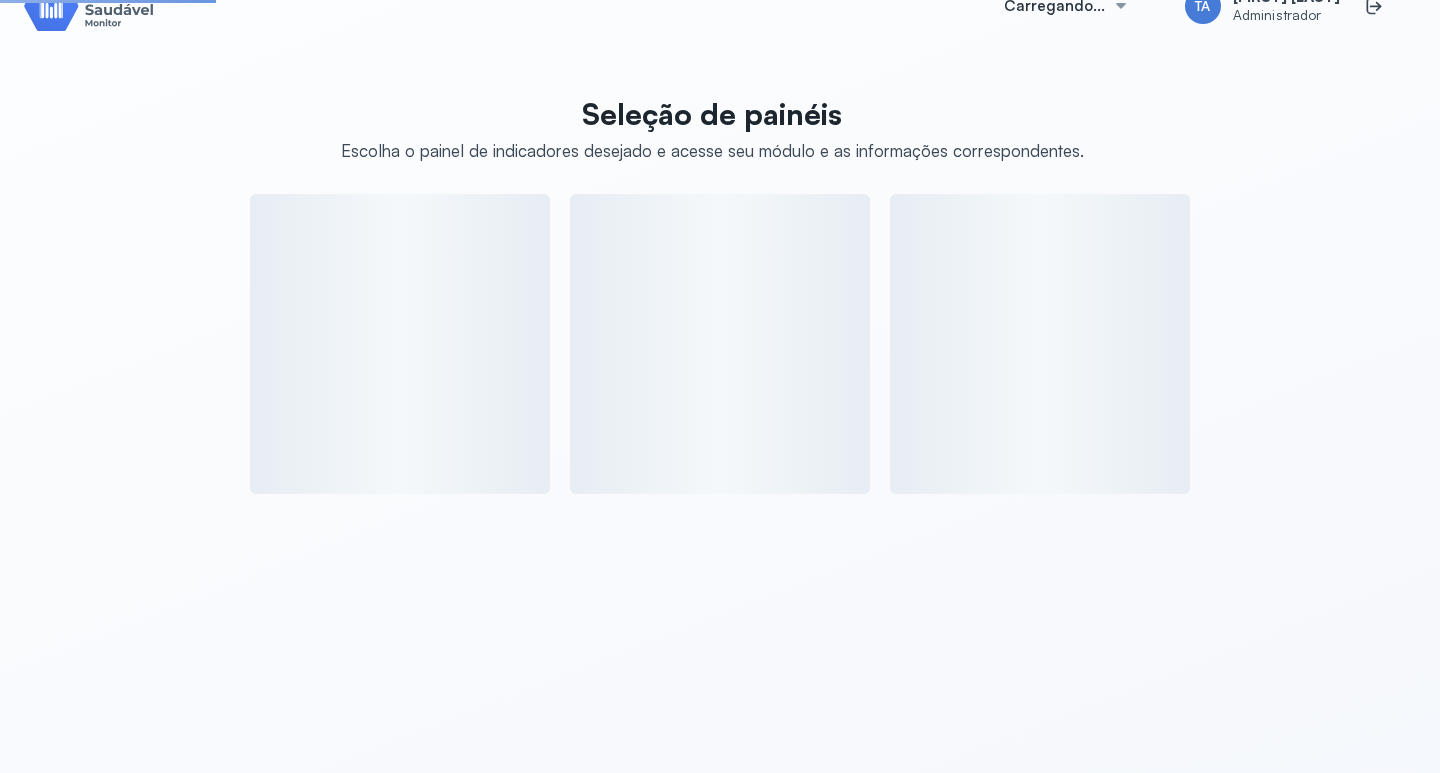 click on "Seleção de painéis Escolha o painel de indicadores desejado e acesse seu módulo e as informações correspondentes." at bounding box center (720, 289) 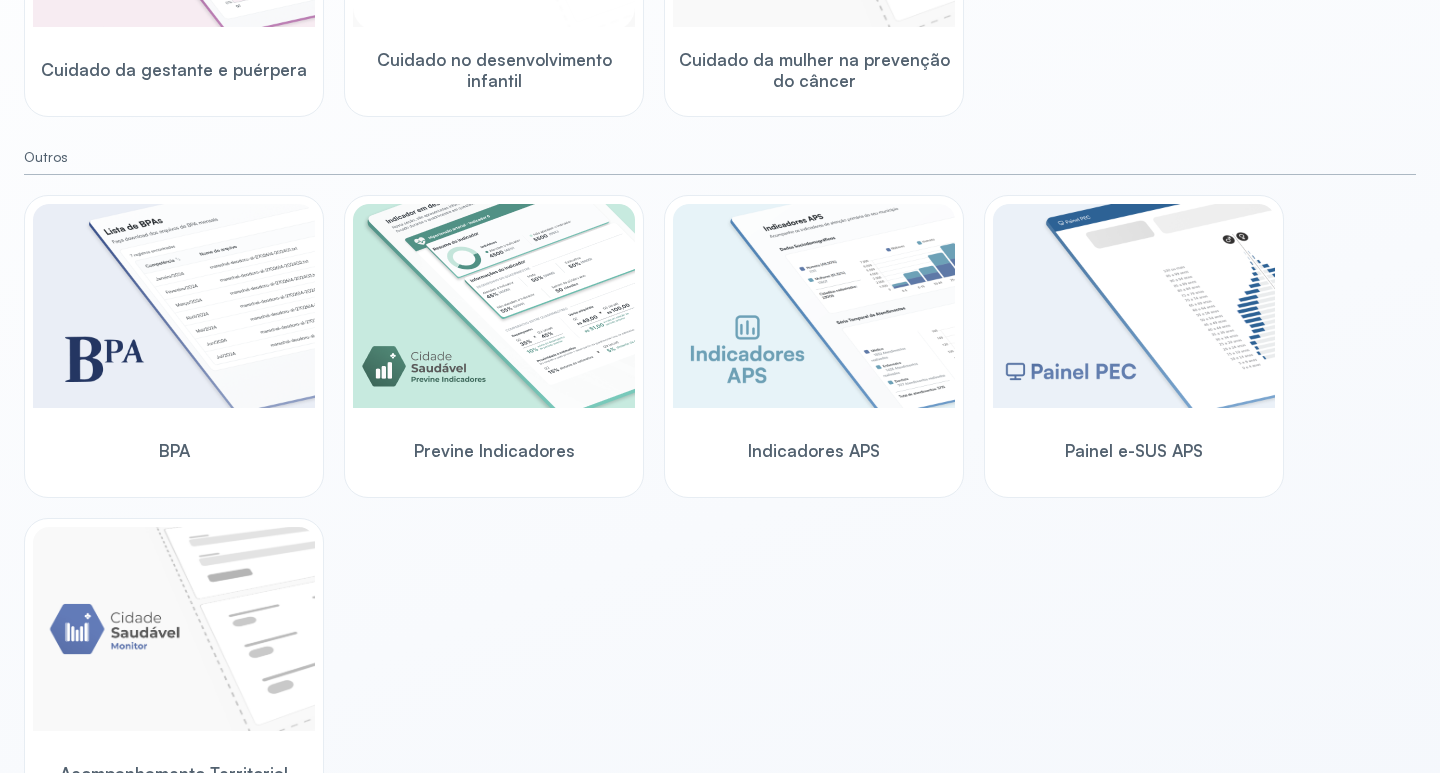 scroll, scrollTop: 500, scrollLeft: 0, axis: vertical 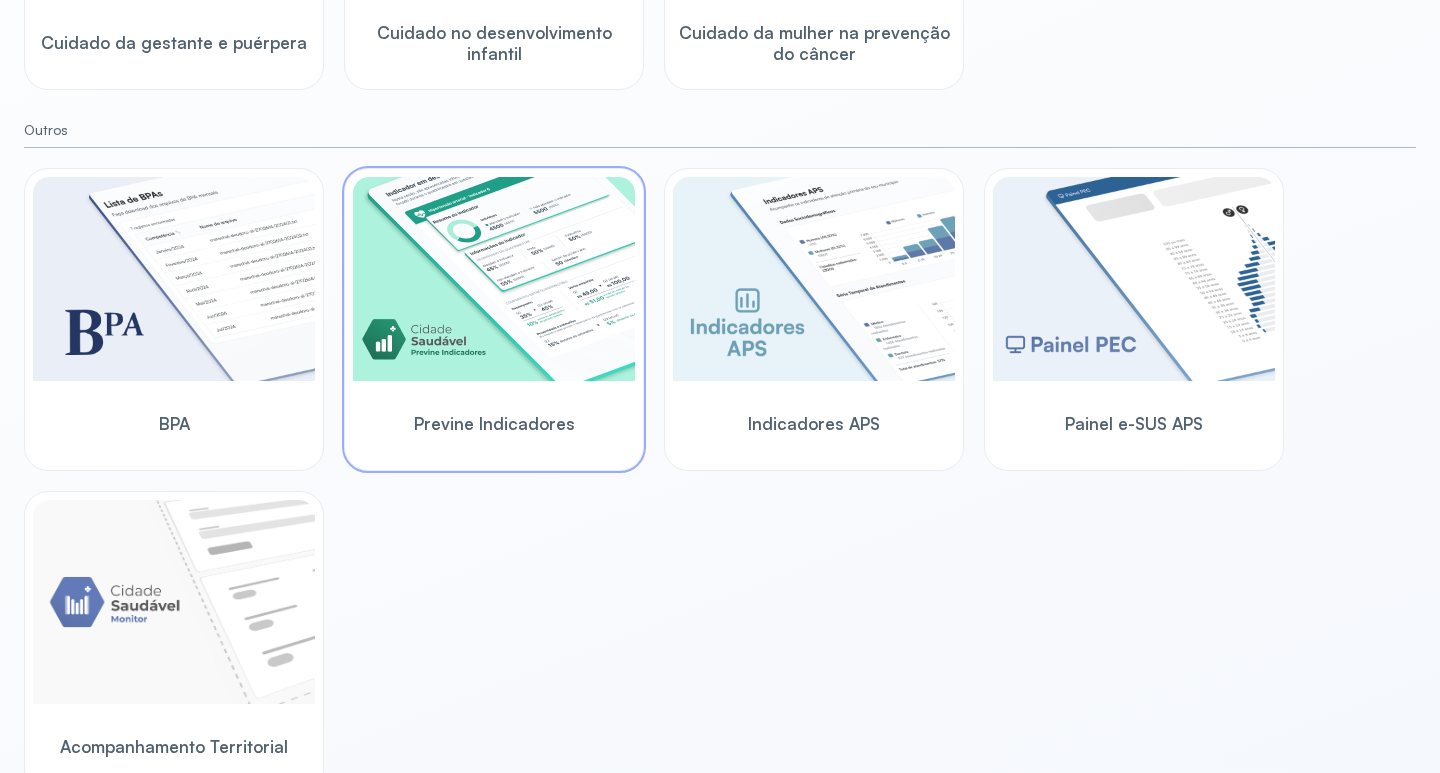 click at bounding box center (494, 279) 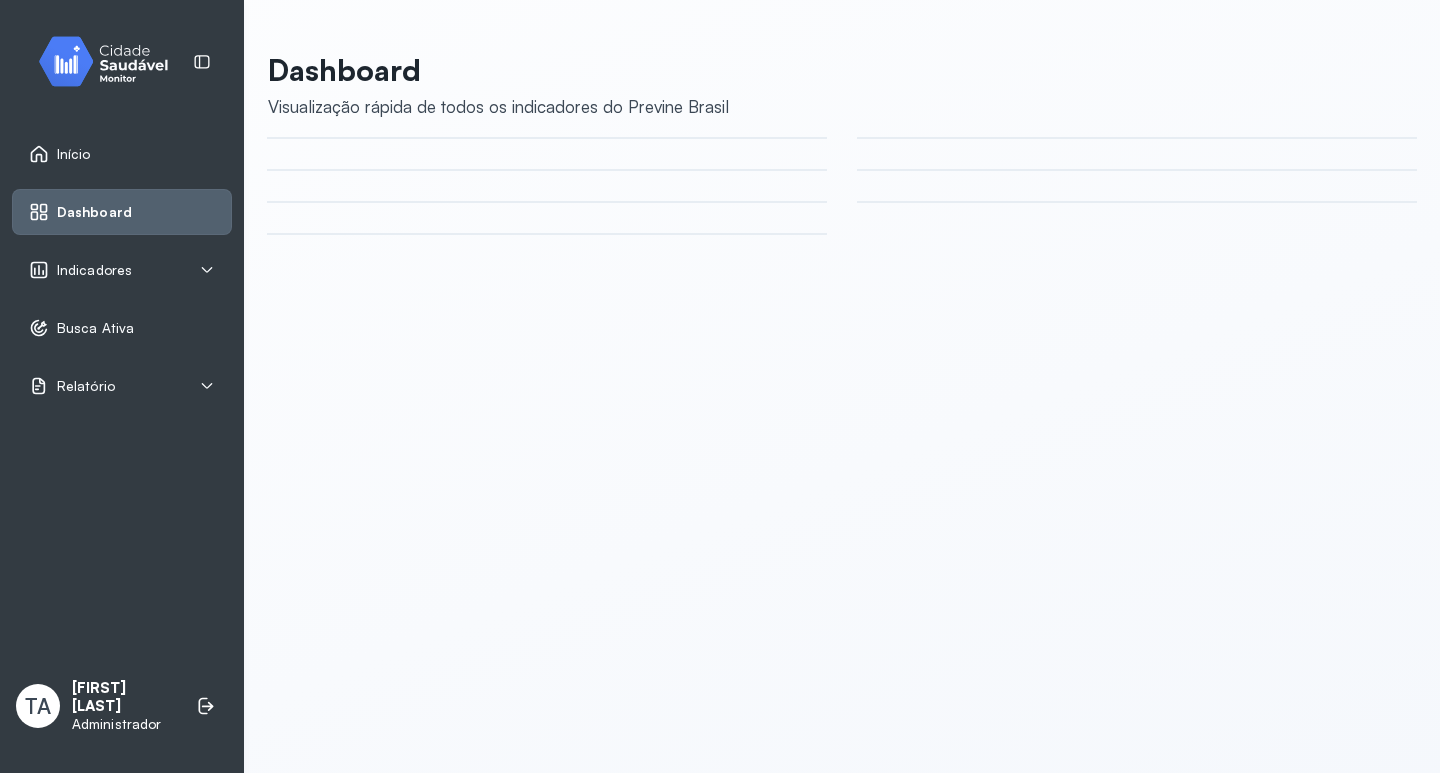 scroll, scrollTop: 0, scrollLeft: 0, axis: both 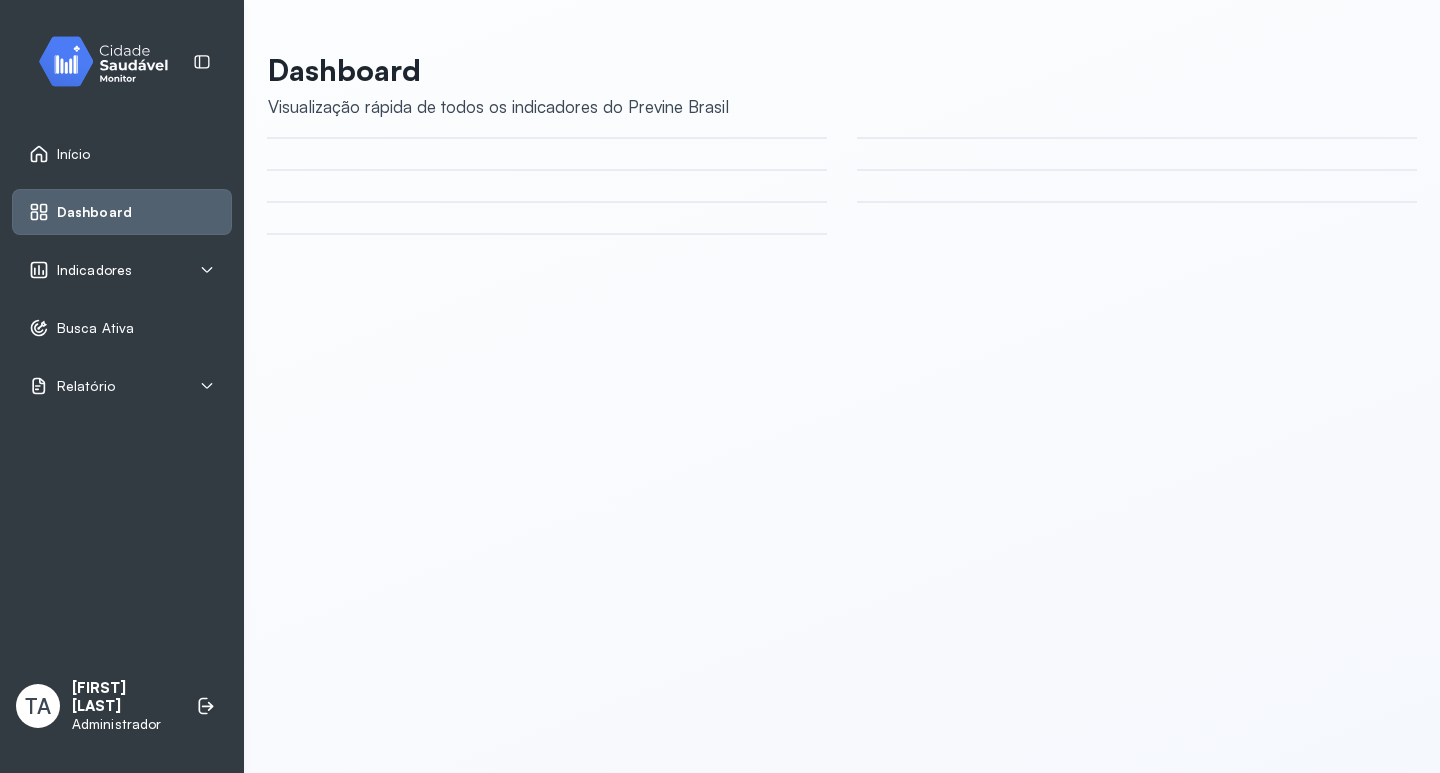 click on "Indicadores" at bounding box center [122, 270] 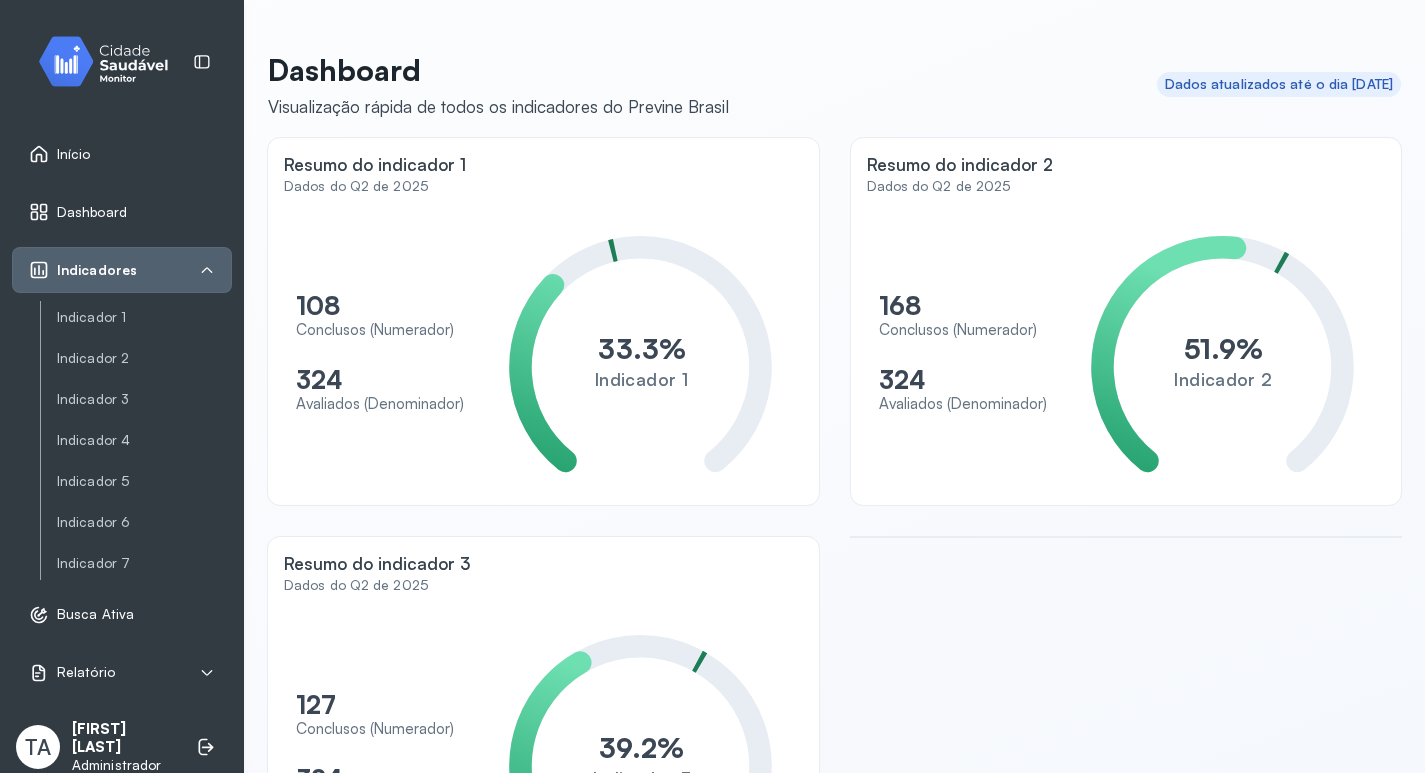 click on "Indicador 1 Indicador 2 Indicador 3 Indicador 4 Indicador 5 Indicador 6 Indicador 7" at bounding box center [136, 440] 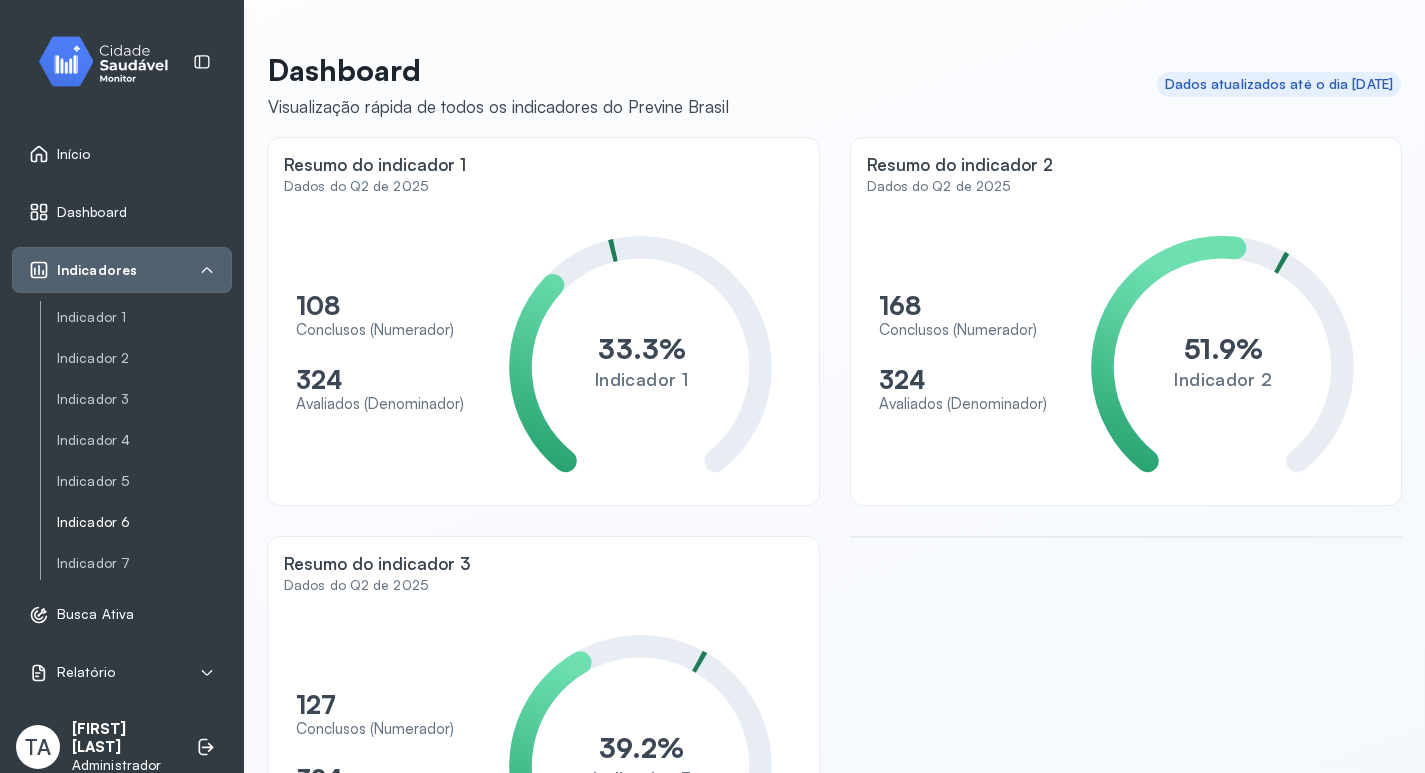 click on "Indicador 6" at bounding box center [144, 522] 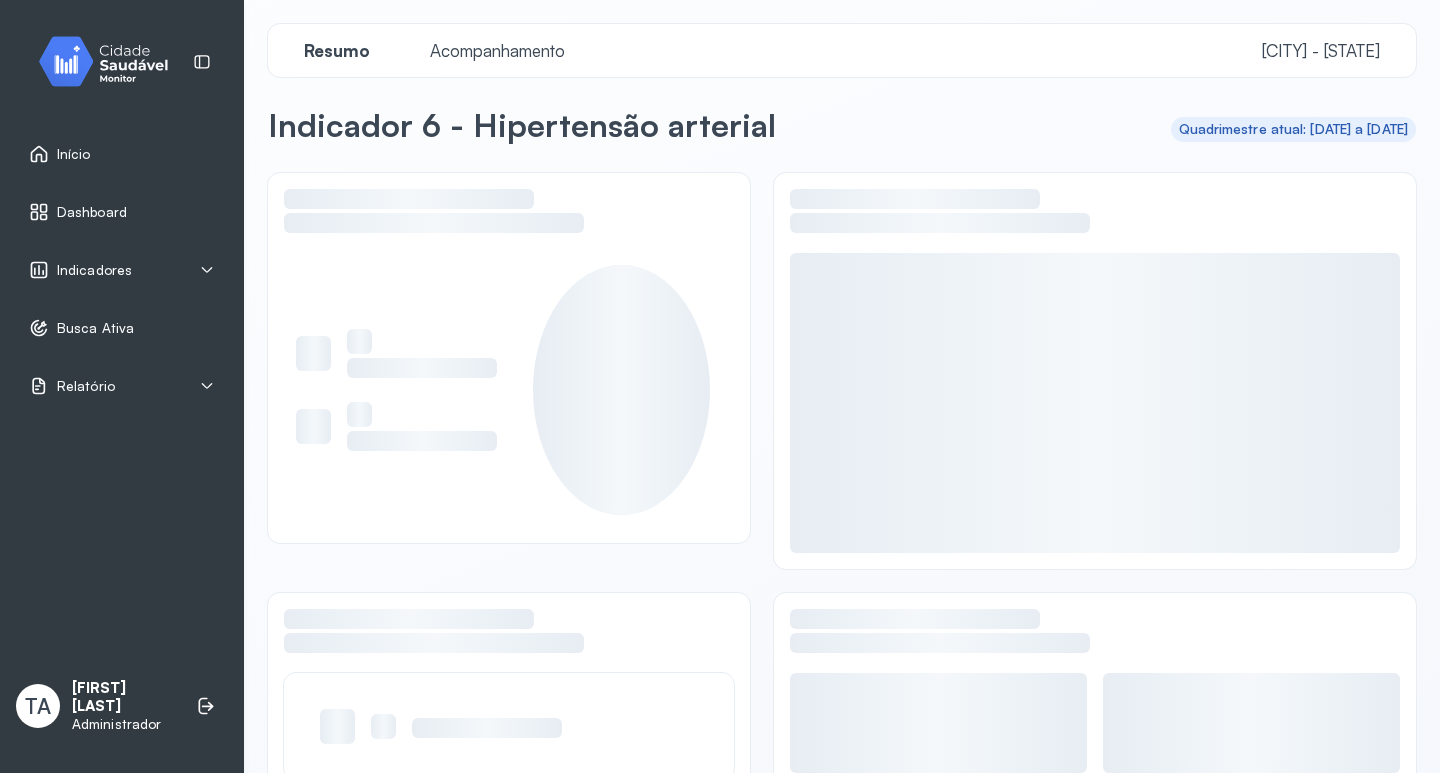 click on "Acompanhamento" at bounding box center [497, 50] 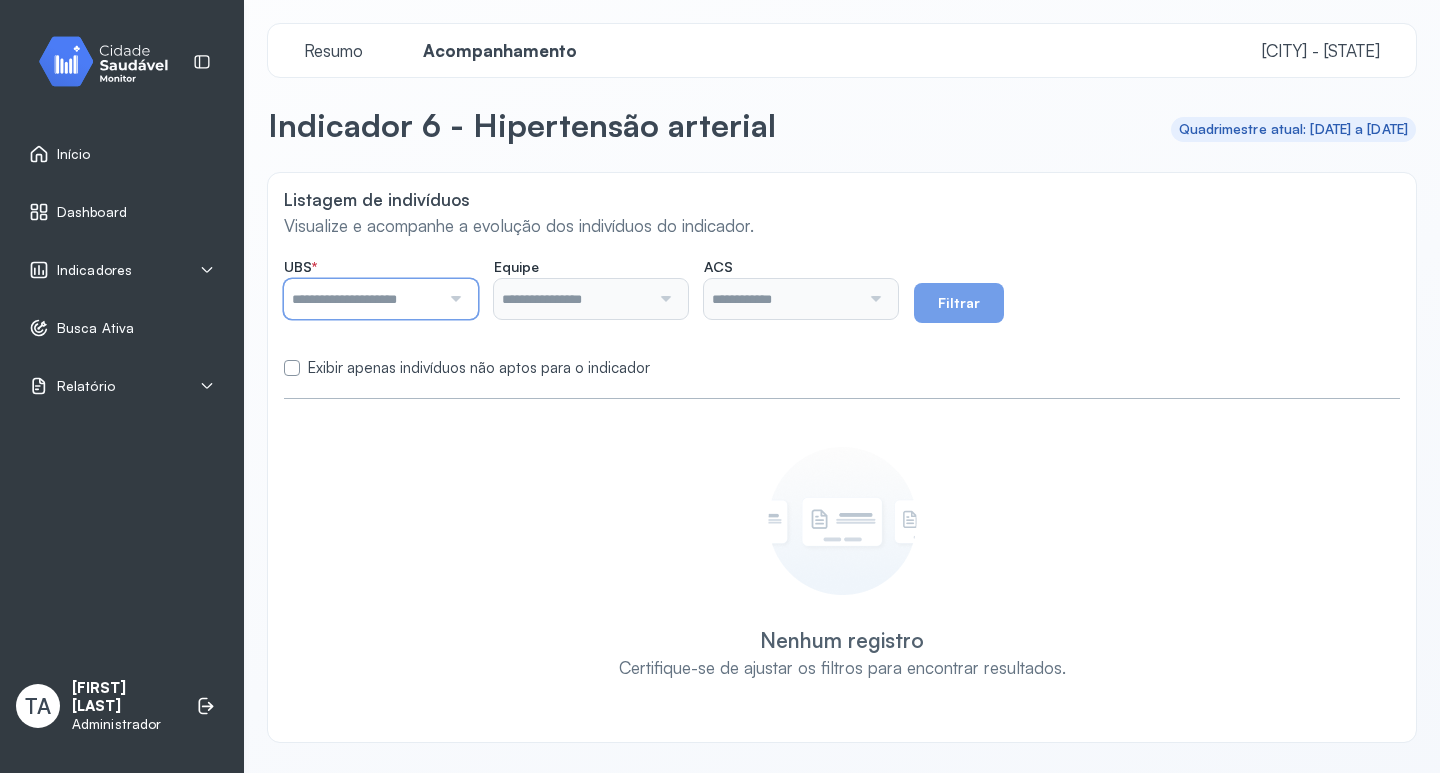 click at bounding box center [362, 299] 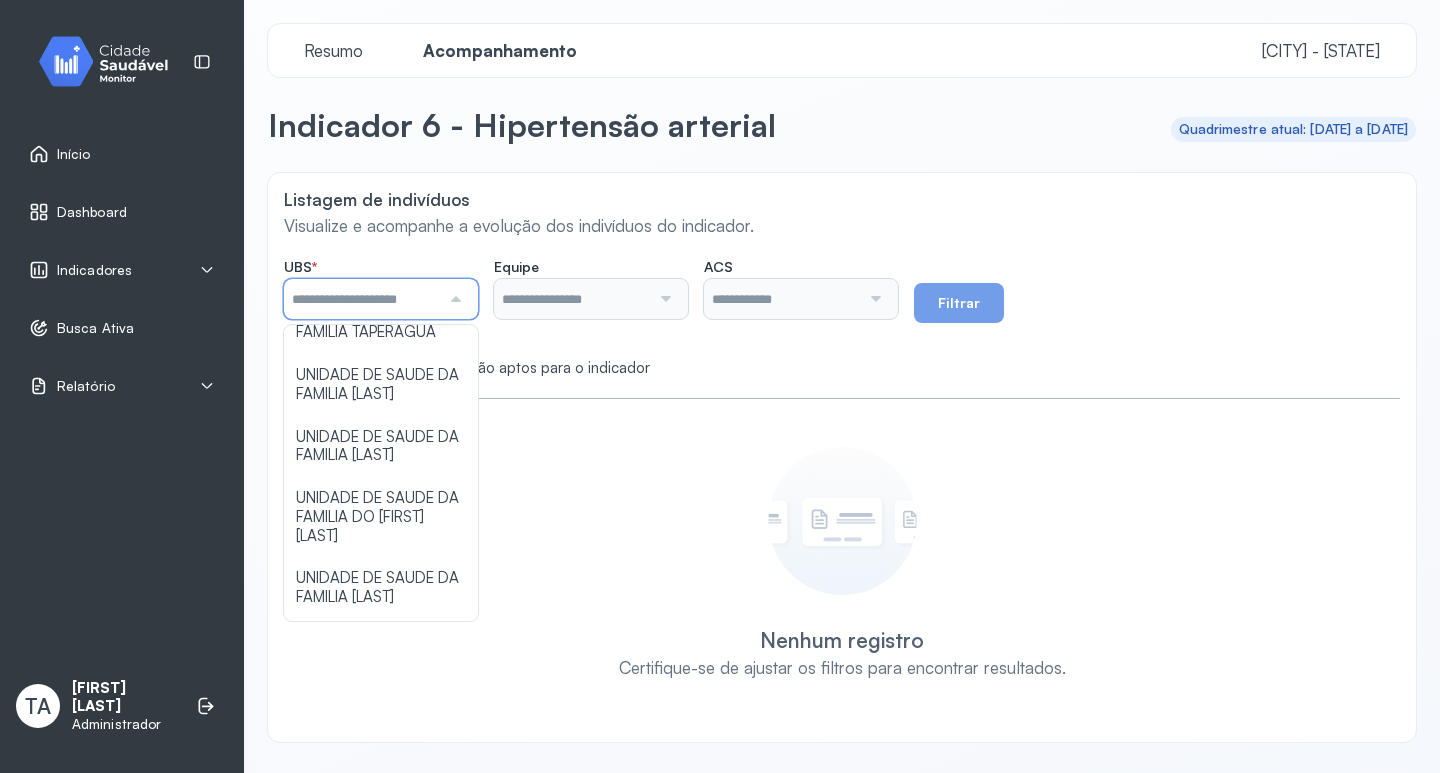 scroll, scrollTop: 604, scrollLeft: 0, axis: vertical 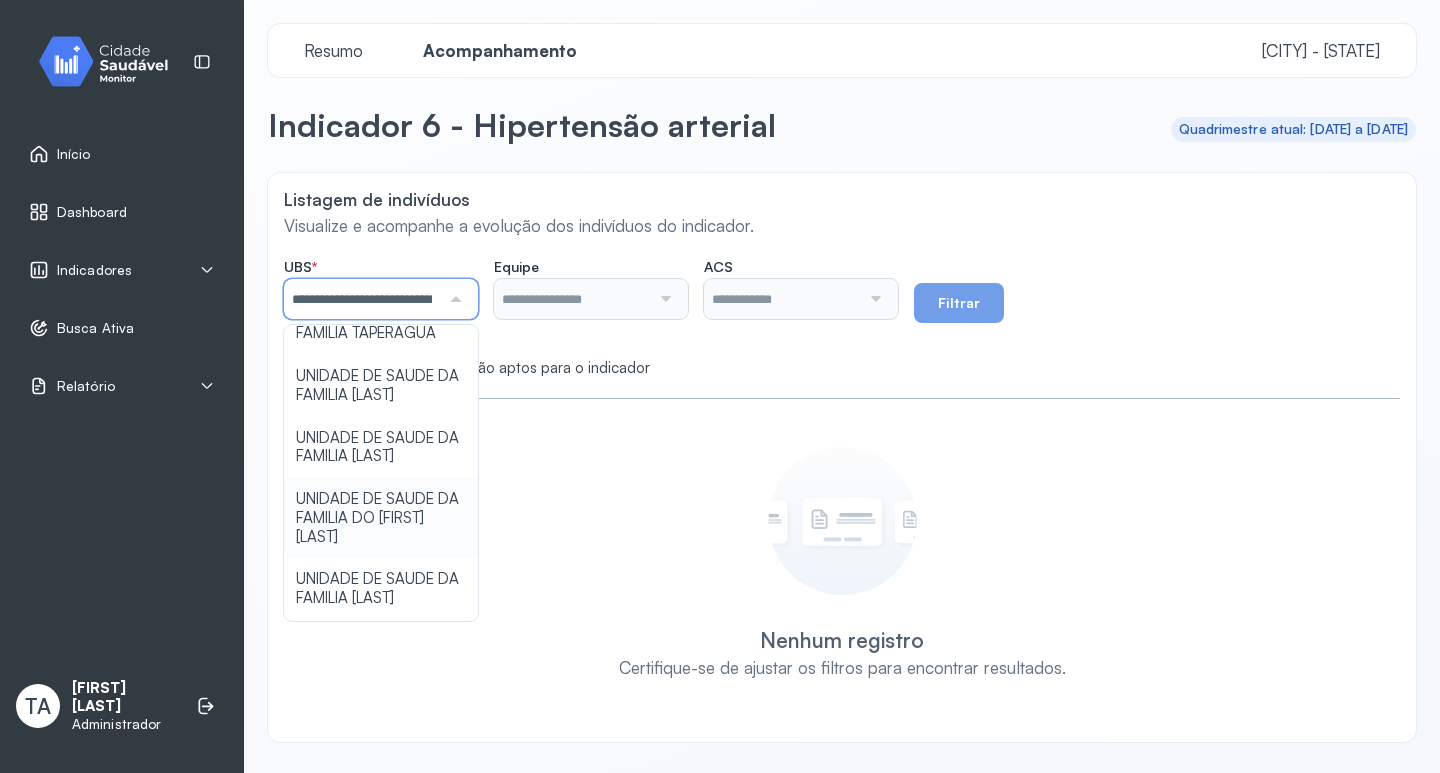 click on "**********" 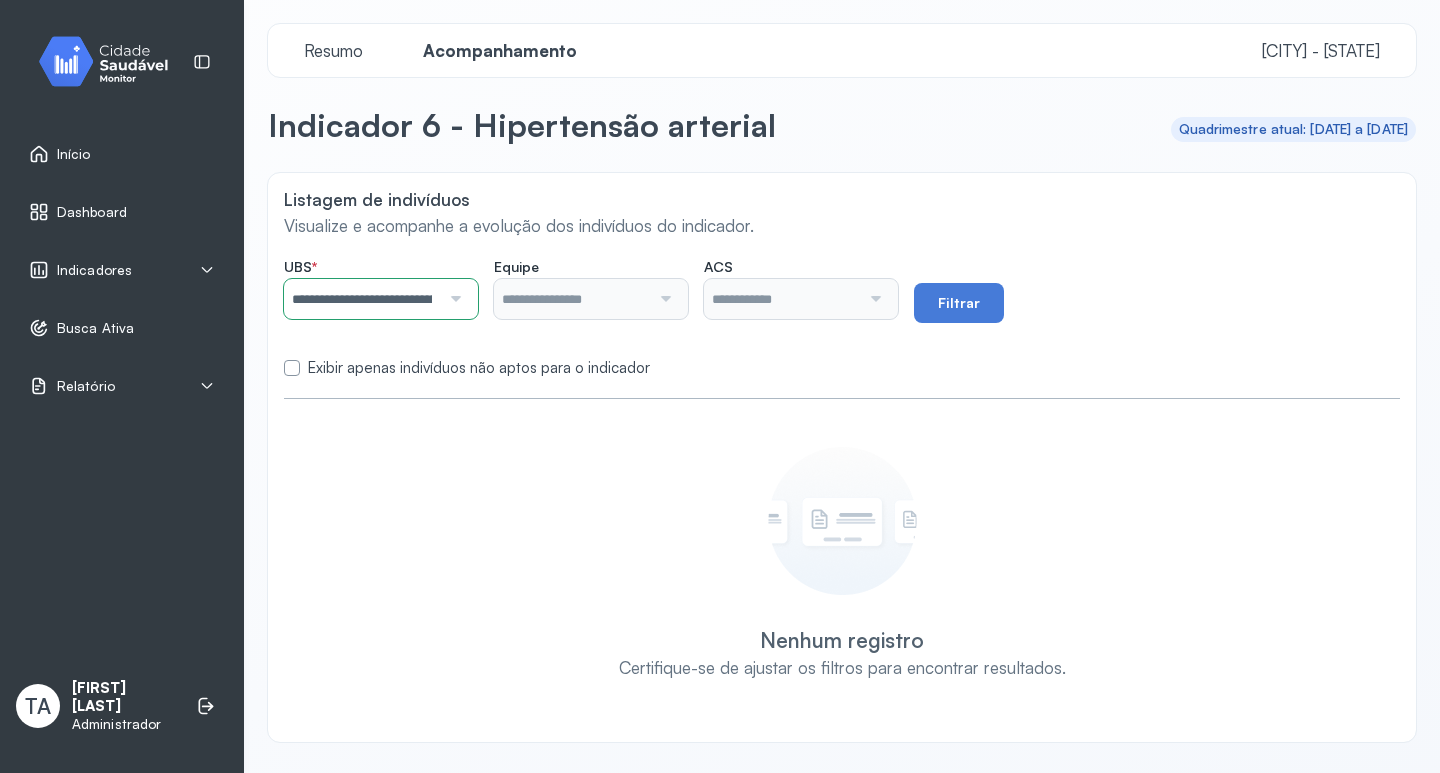 type on "**********" 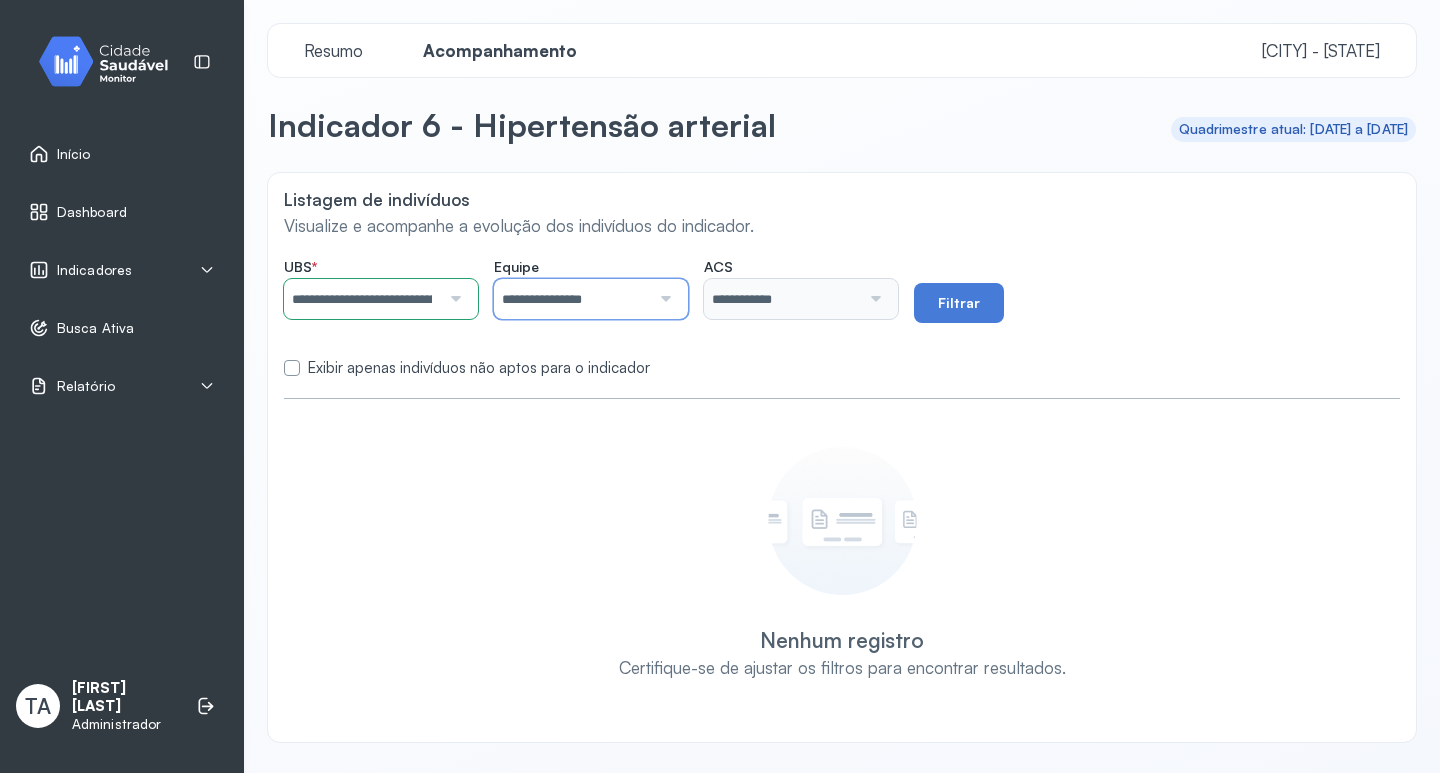 click on "**********" at bounding box center (572, 299) 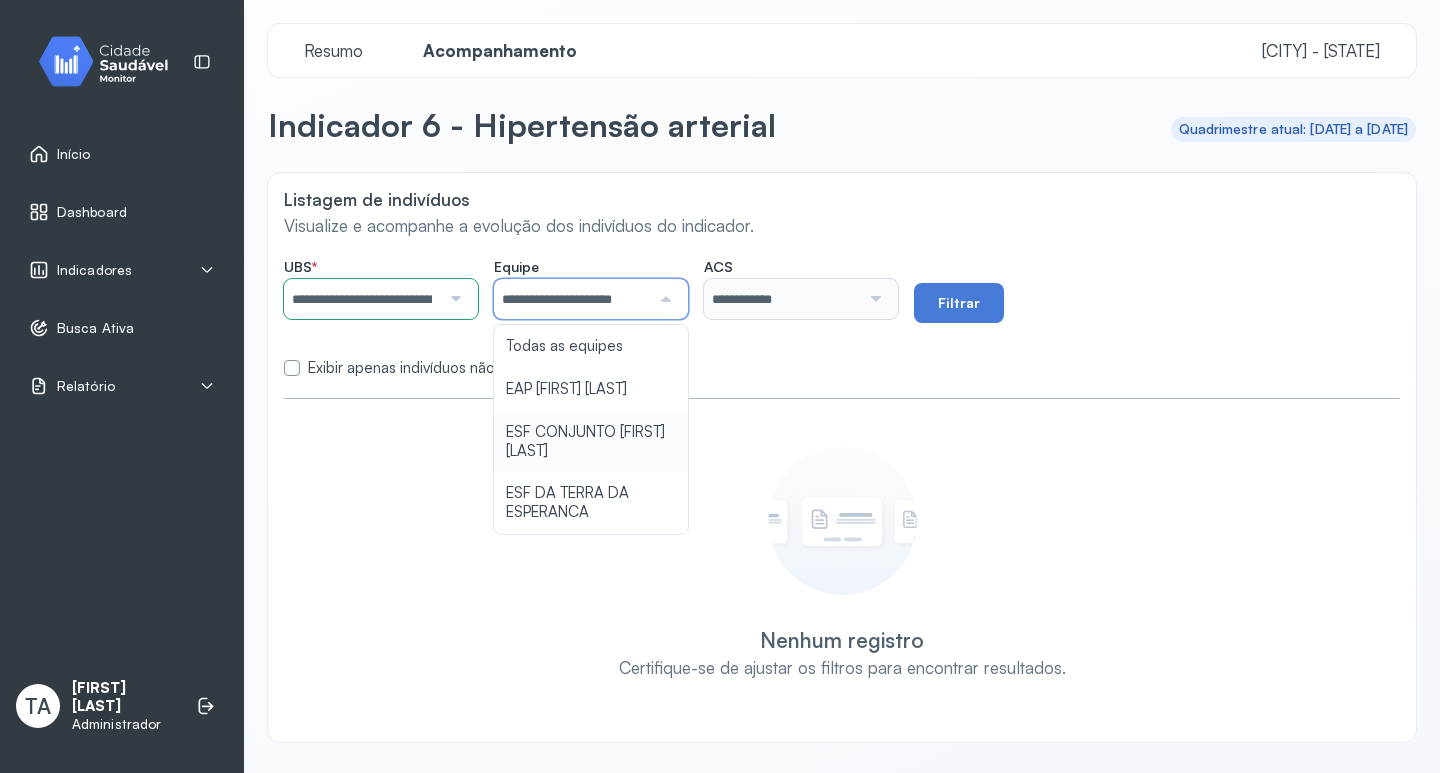 click on "**********" 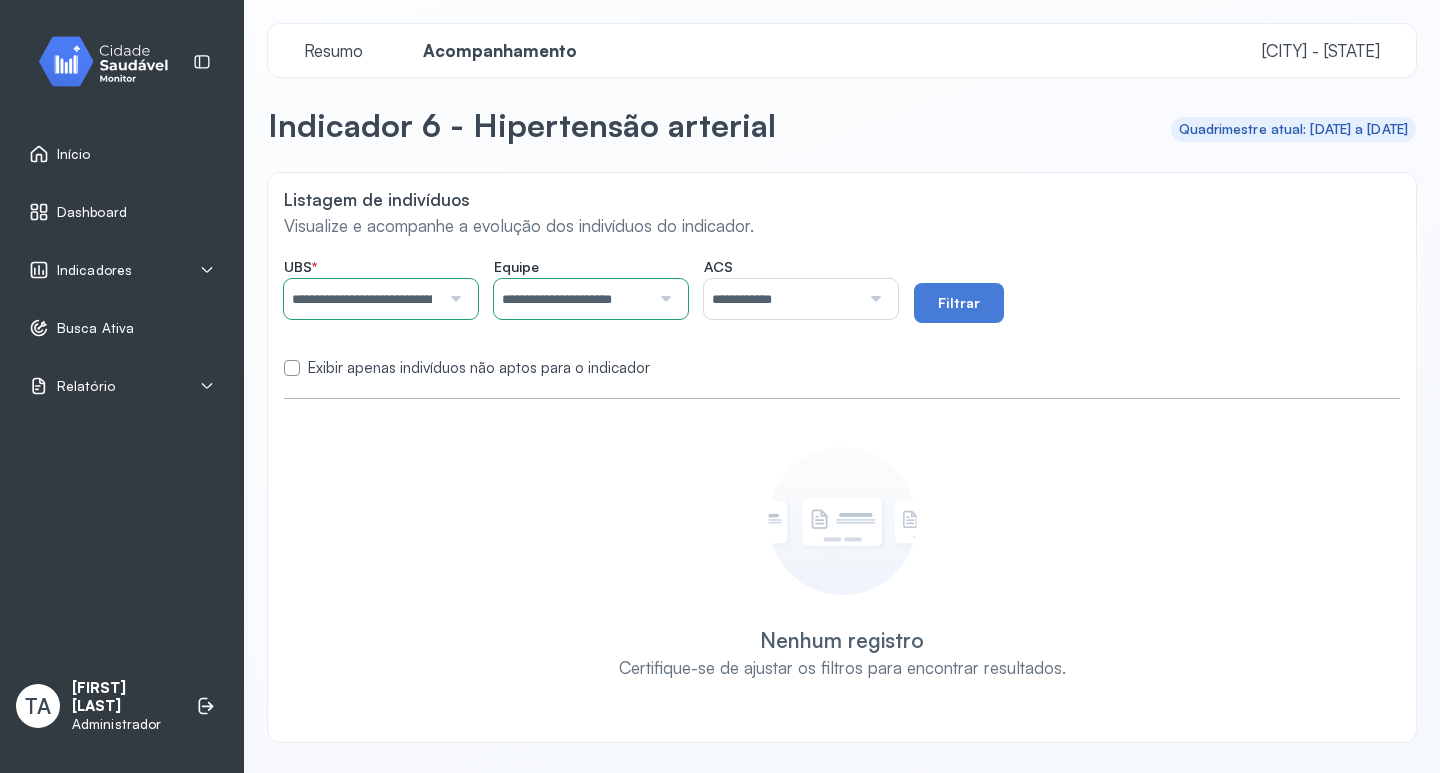 click on "**********" at bounding box center [782, 299] 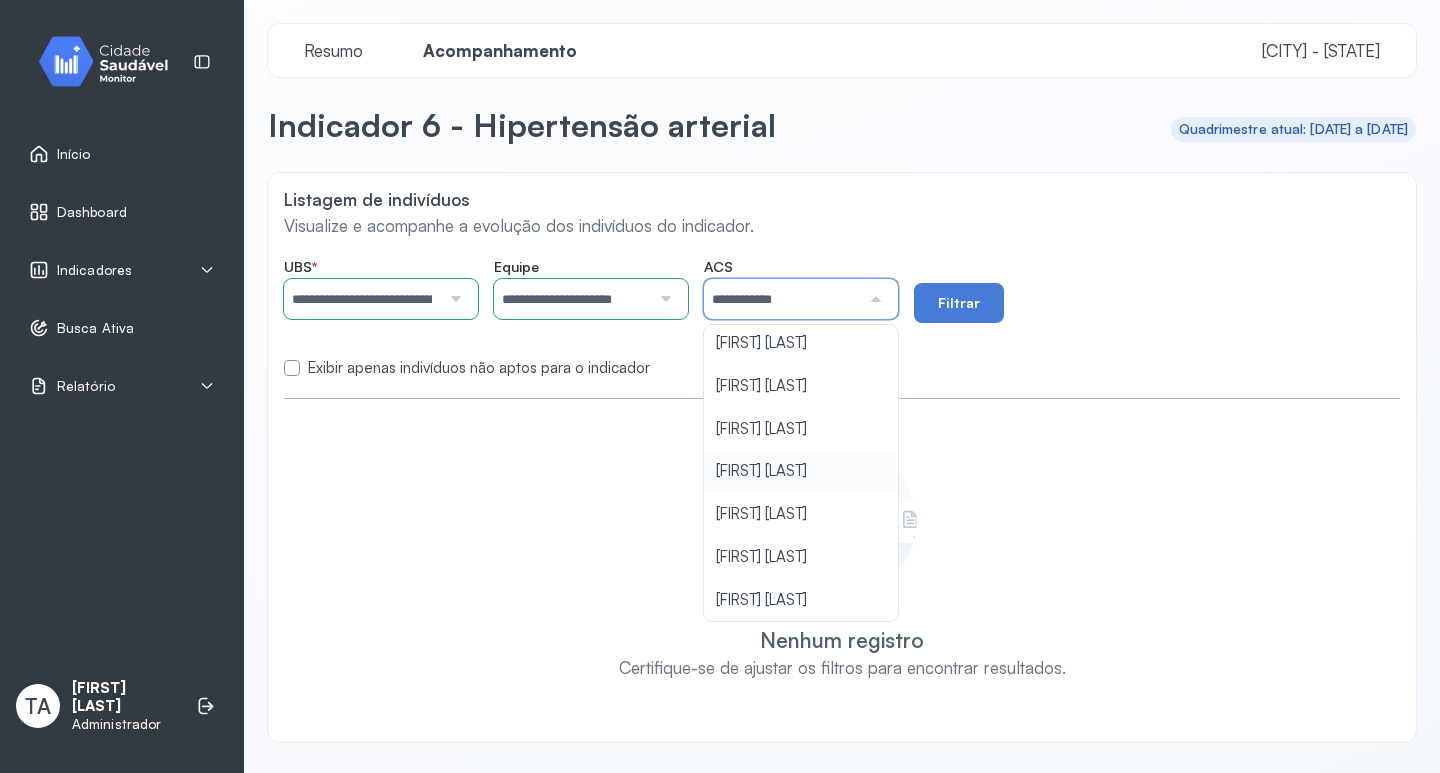 scroll, scrollTop: 215, scrollLeft: 0, axis: vertical 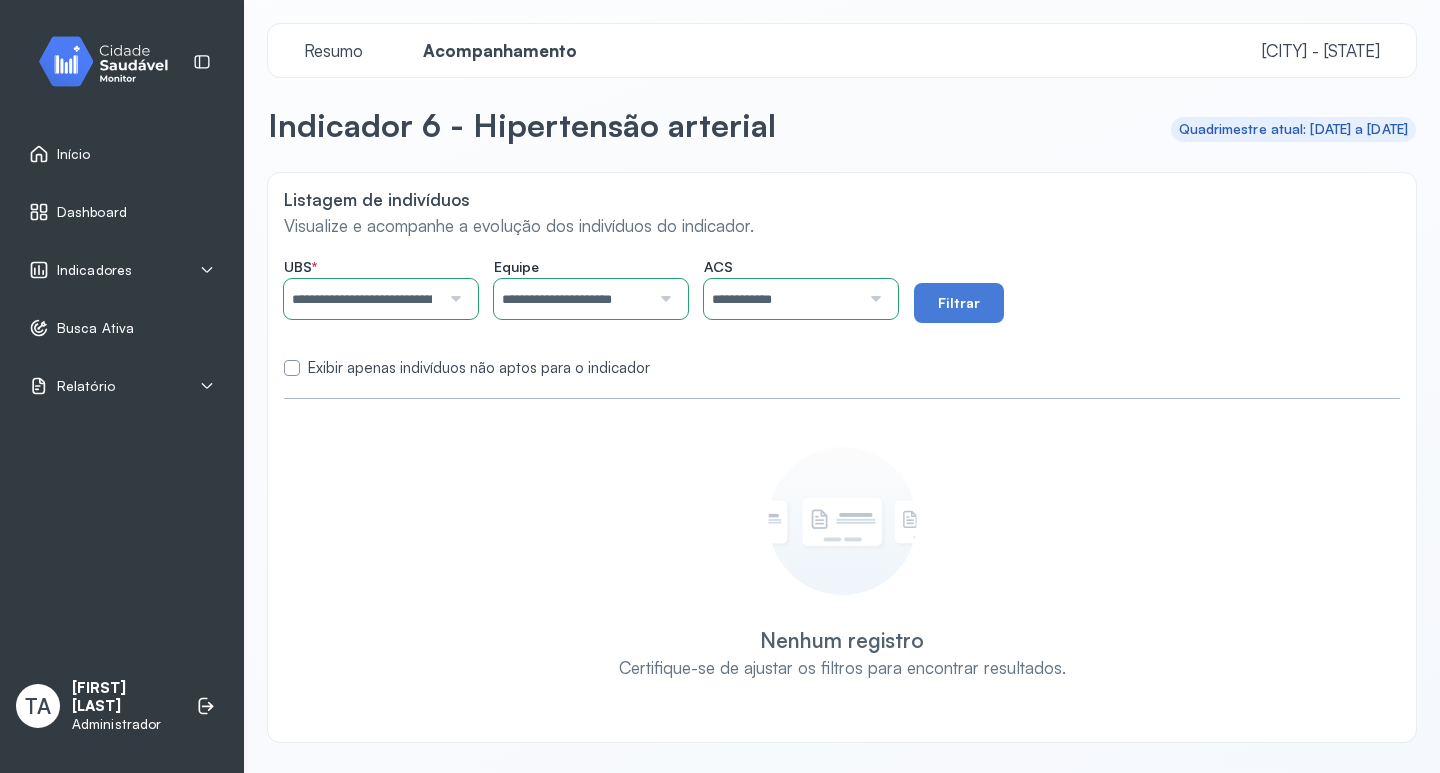 click on "**********" at bounding box center [782, 299] 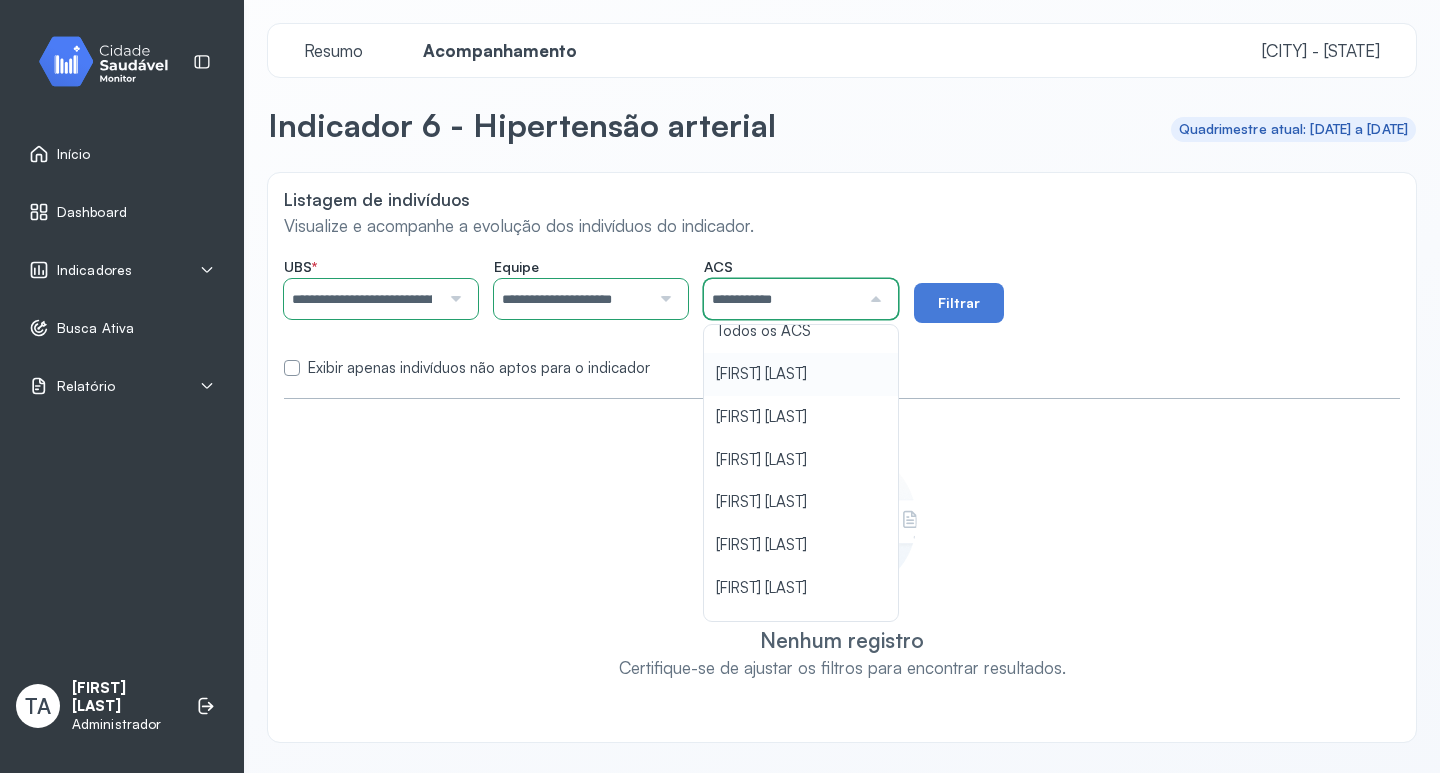 scroll, scrollTop: 0, scrollLeft: 0, axis: both 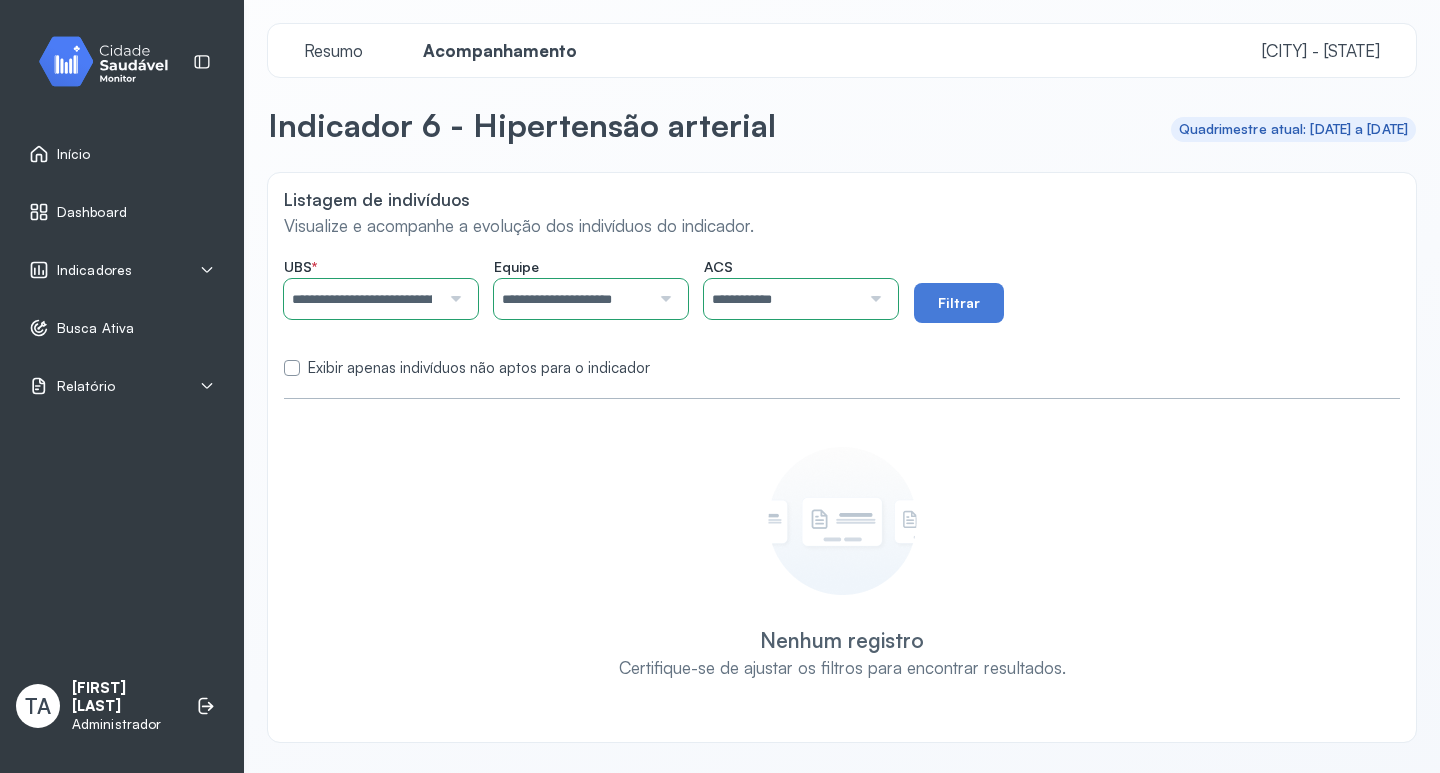 click on "**********" at bounding box center (782, 299) 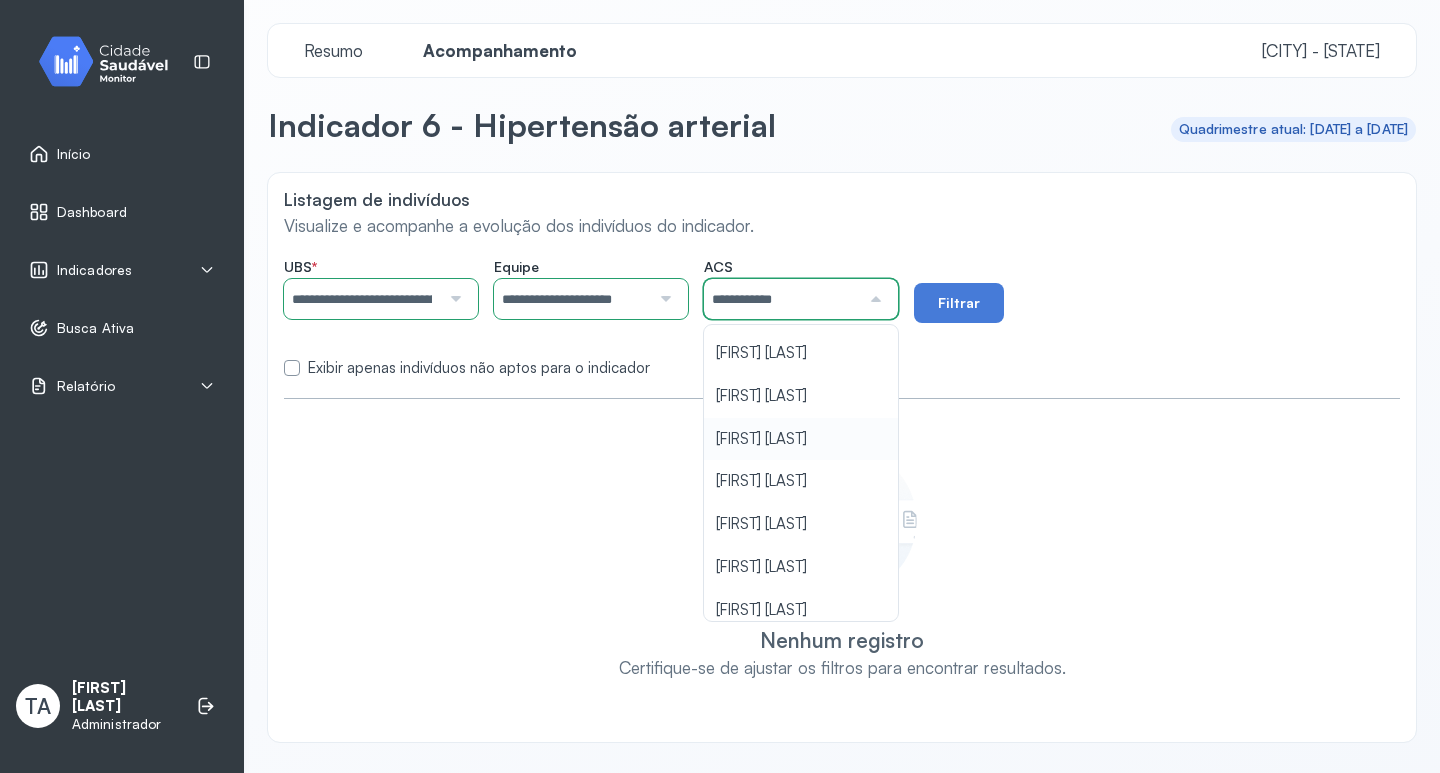 scroll, scrollTop: 0, scrollLeft: 0, axis: both 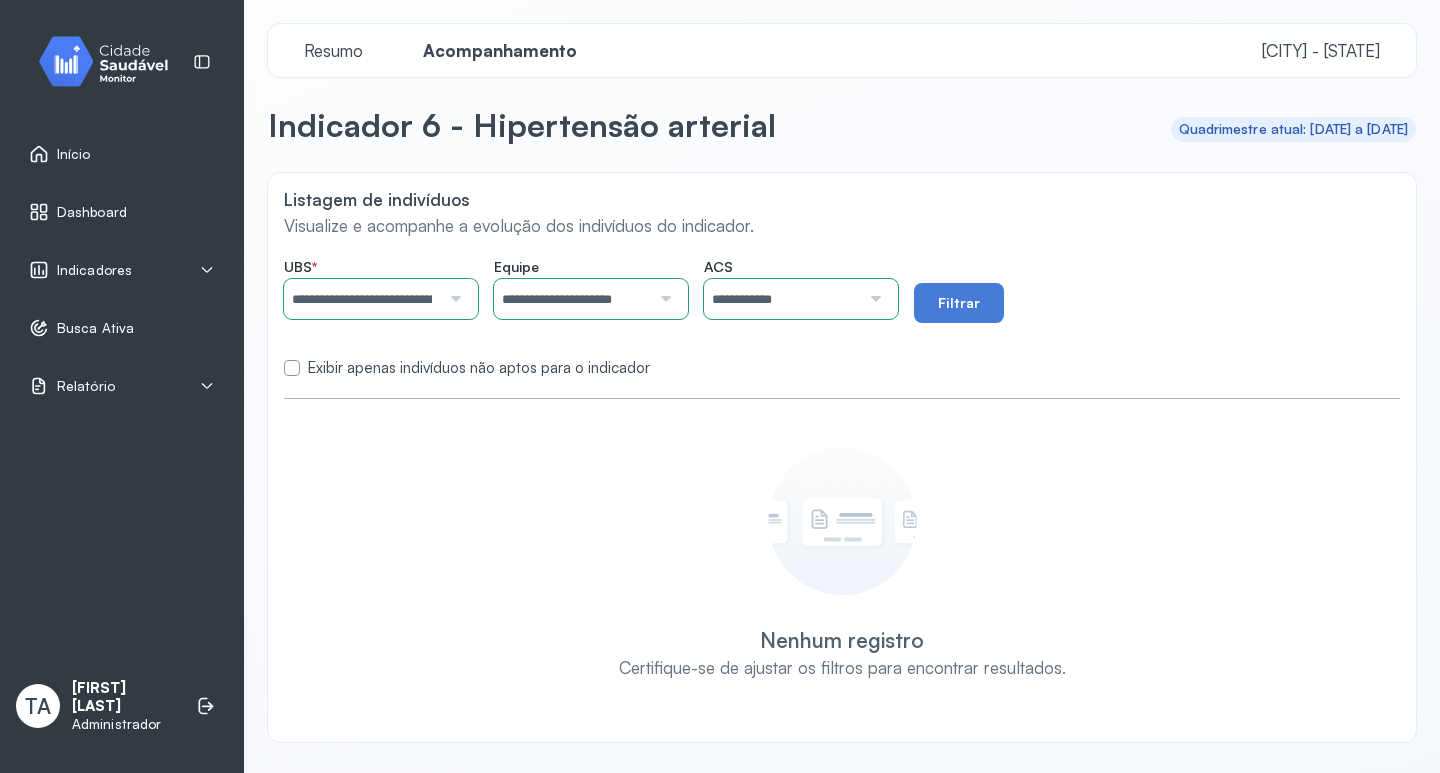 click on "**********" at bounding box center [782, 299] 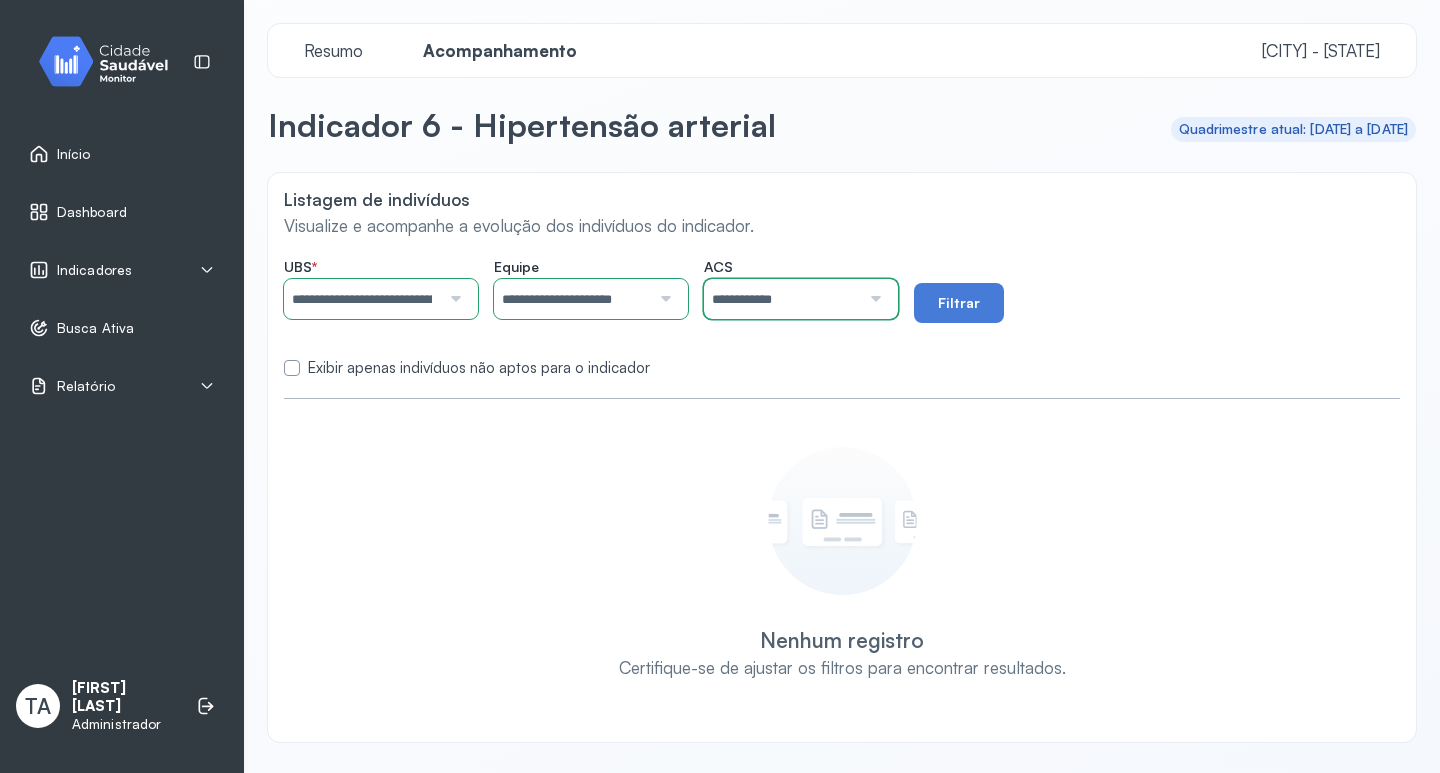 click on "**********" at bounding box center (782, 299) 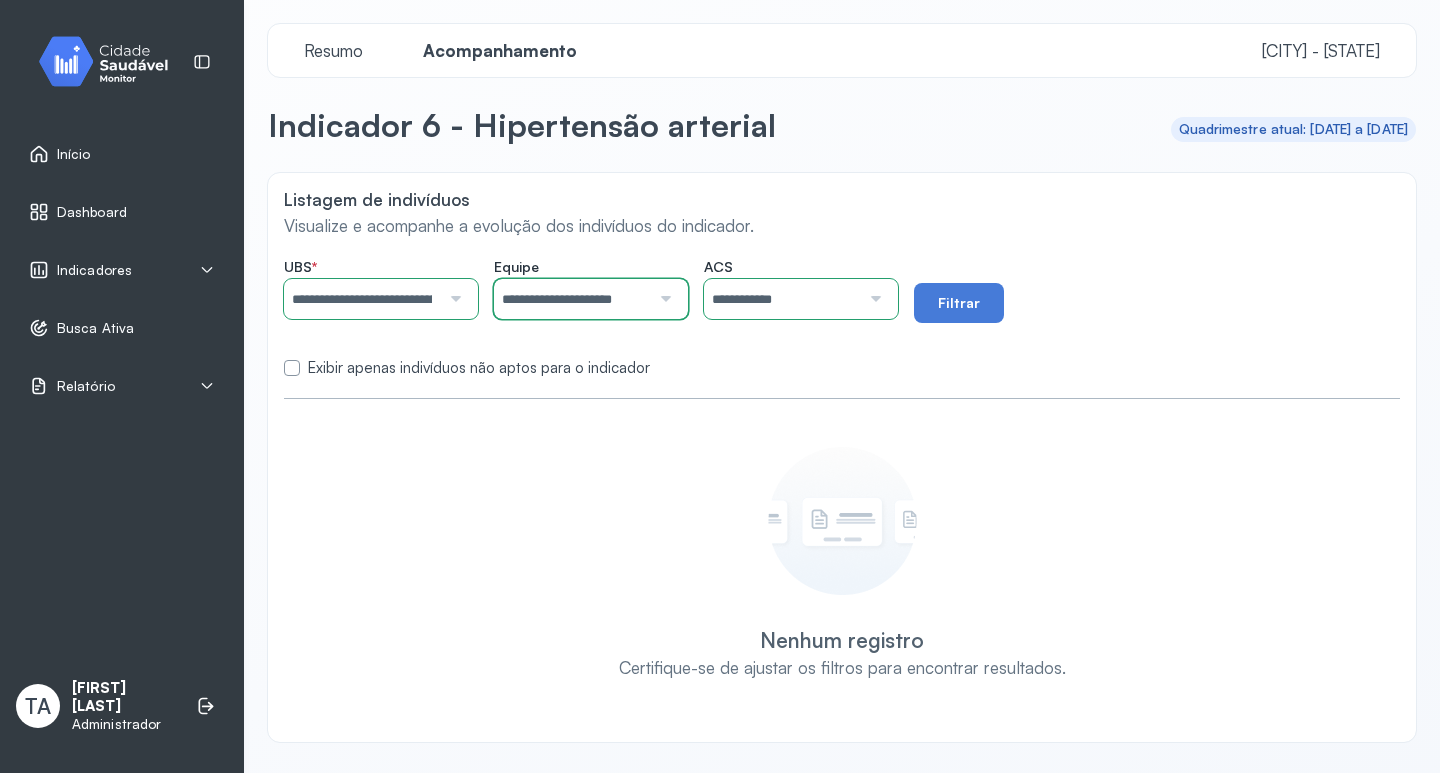 click on "**********" at bounding box center [572, 299] 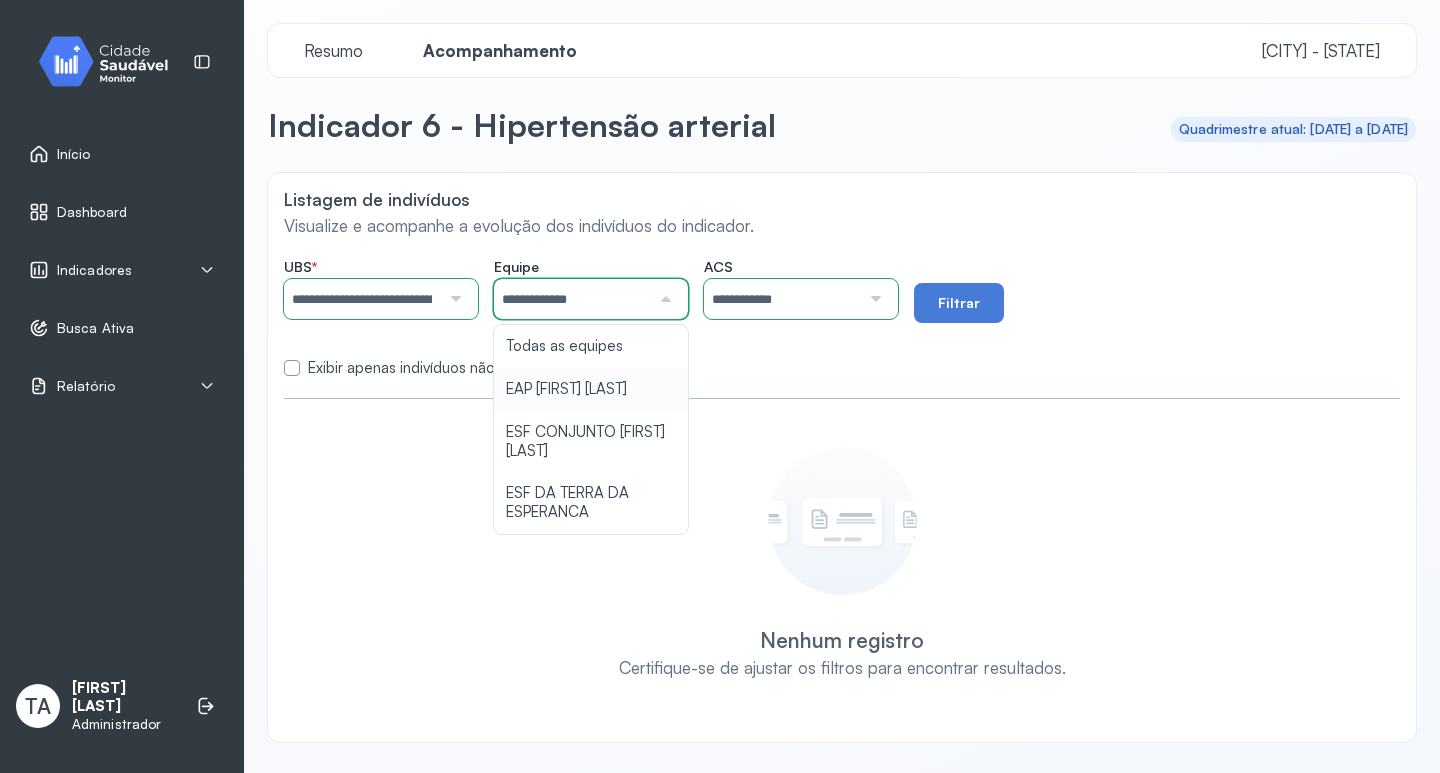 click on "**********" at bounding box center (842, 313) 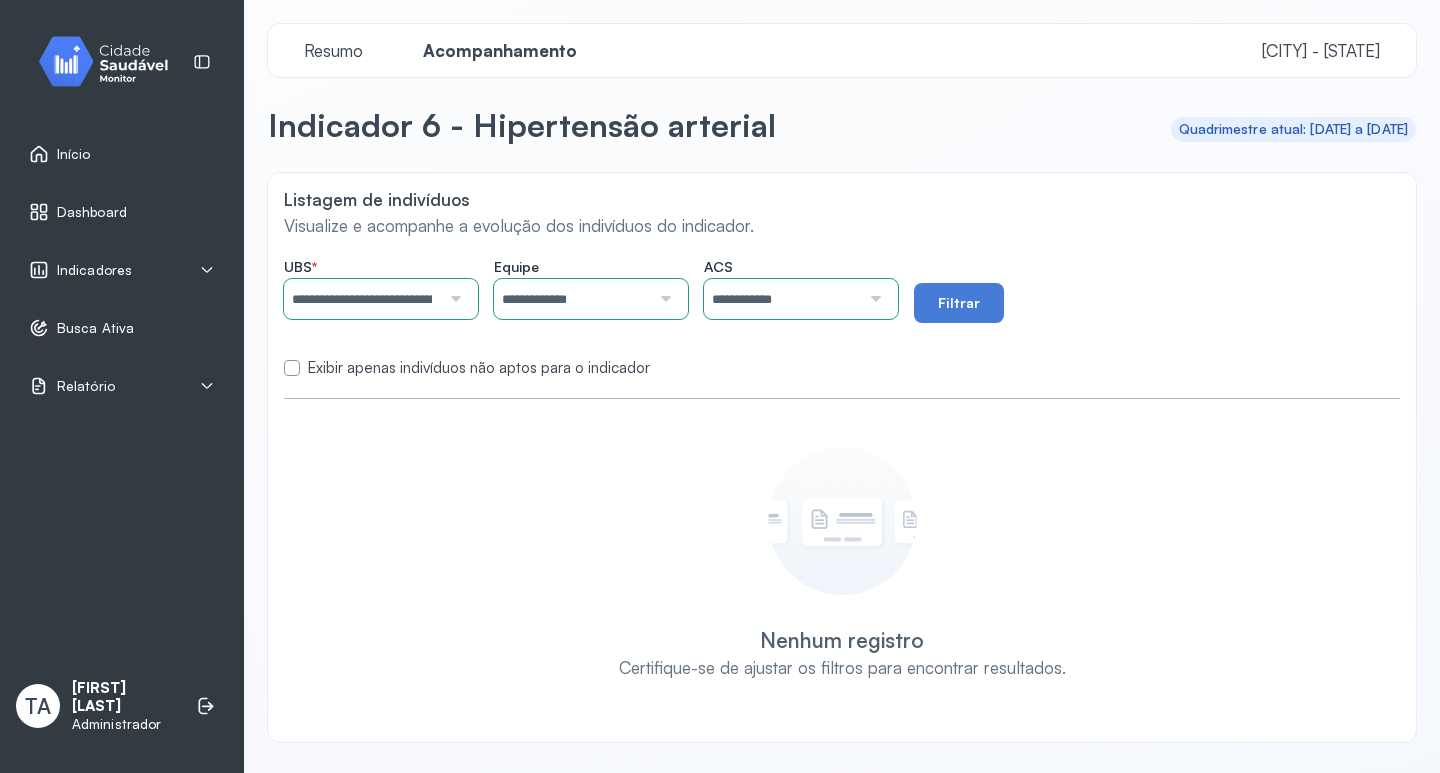 click on "**********" at bounding box center (782, 299) 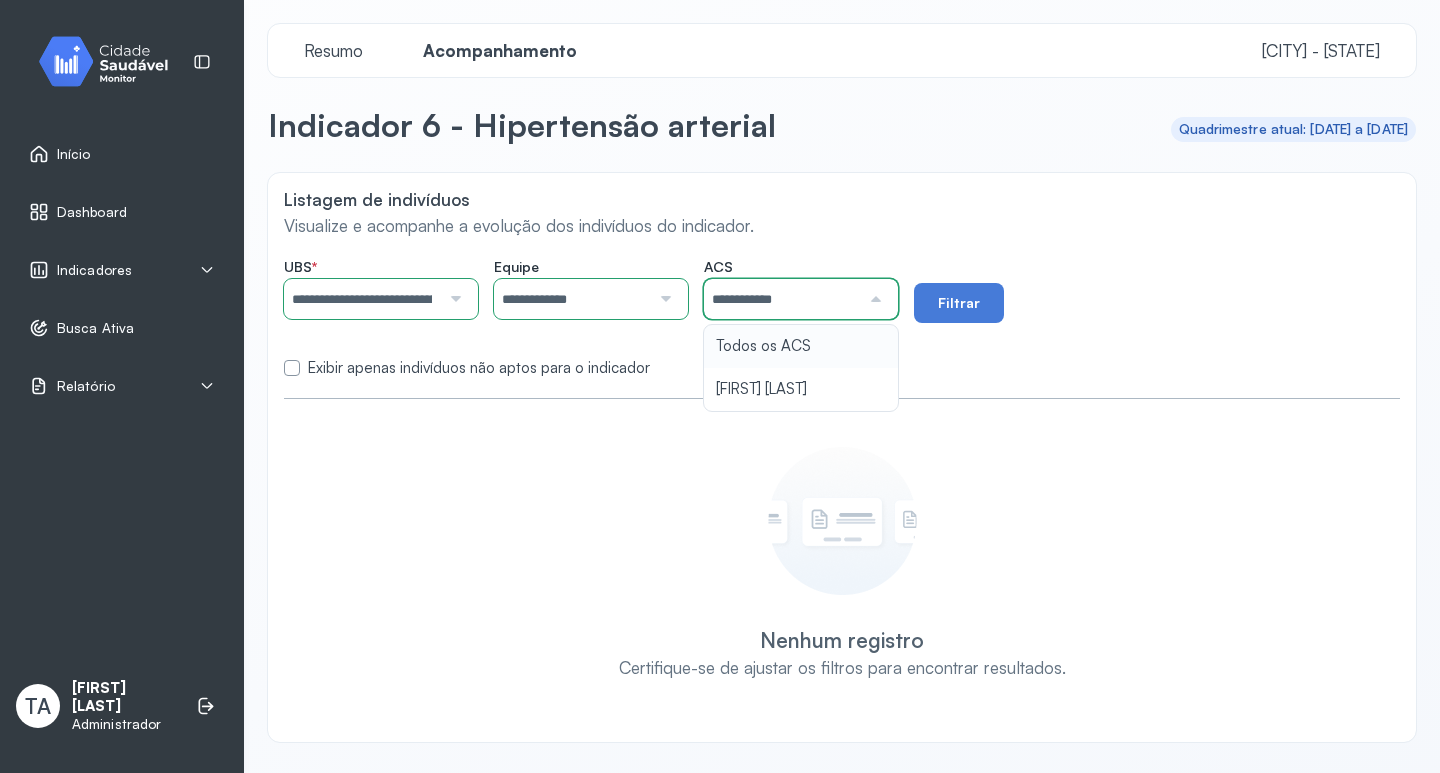click on "**********" at bounding box center (572, 299) 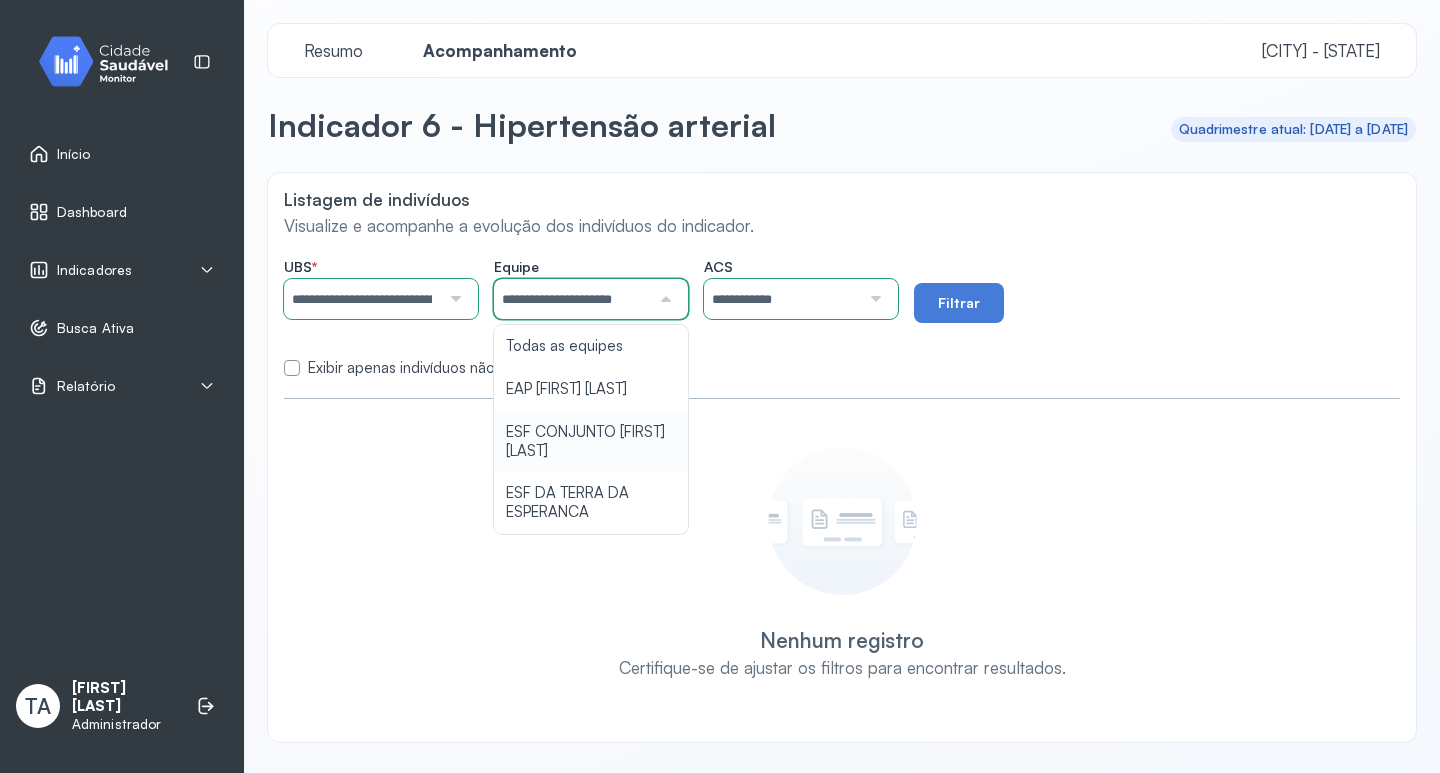 drag, startPoint x: 598, startPoint y: 430, endPoint x: 647, endPoint y: 355, distance: 89.587944 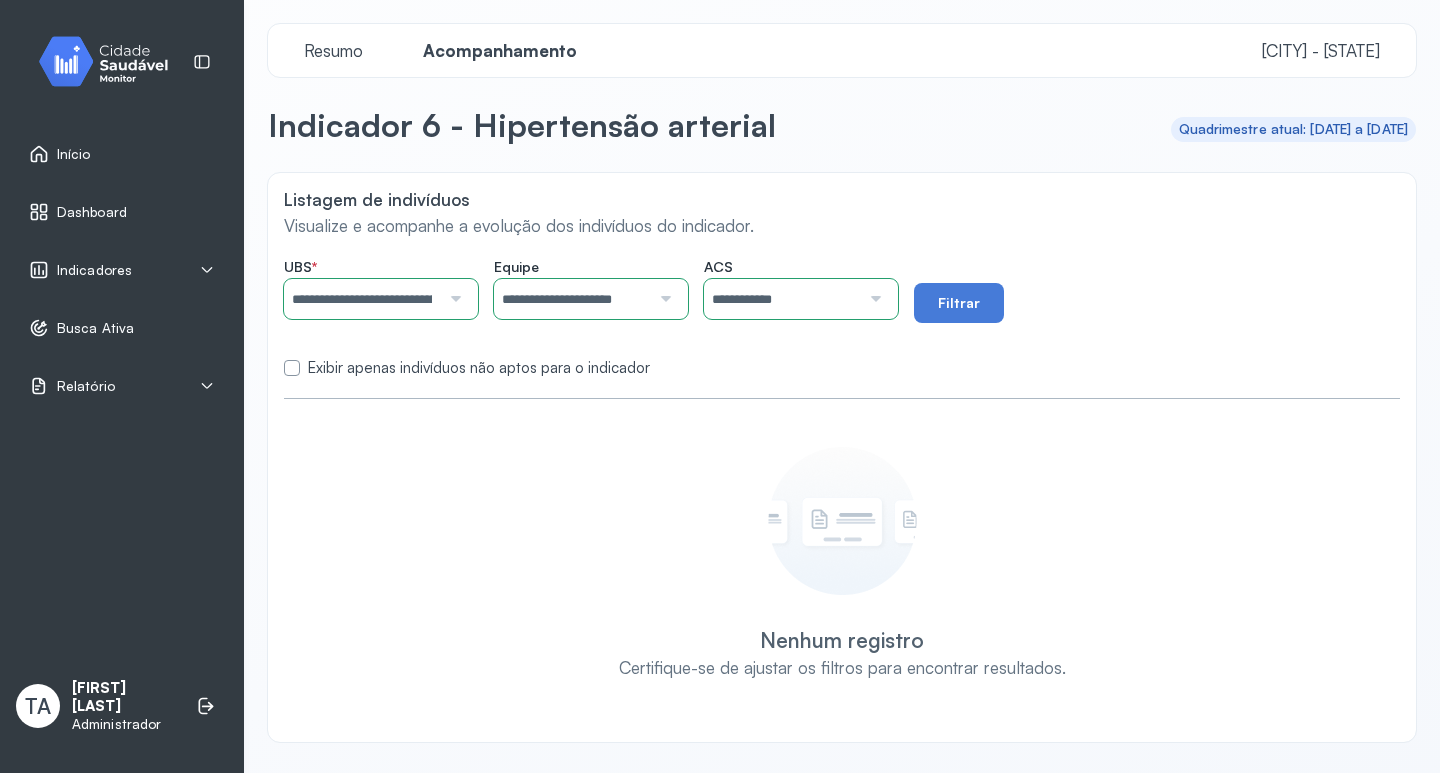 click on "**********" at bounding box center (842, 313) 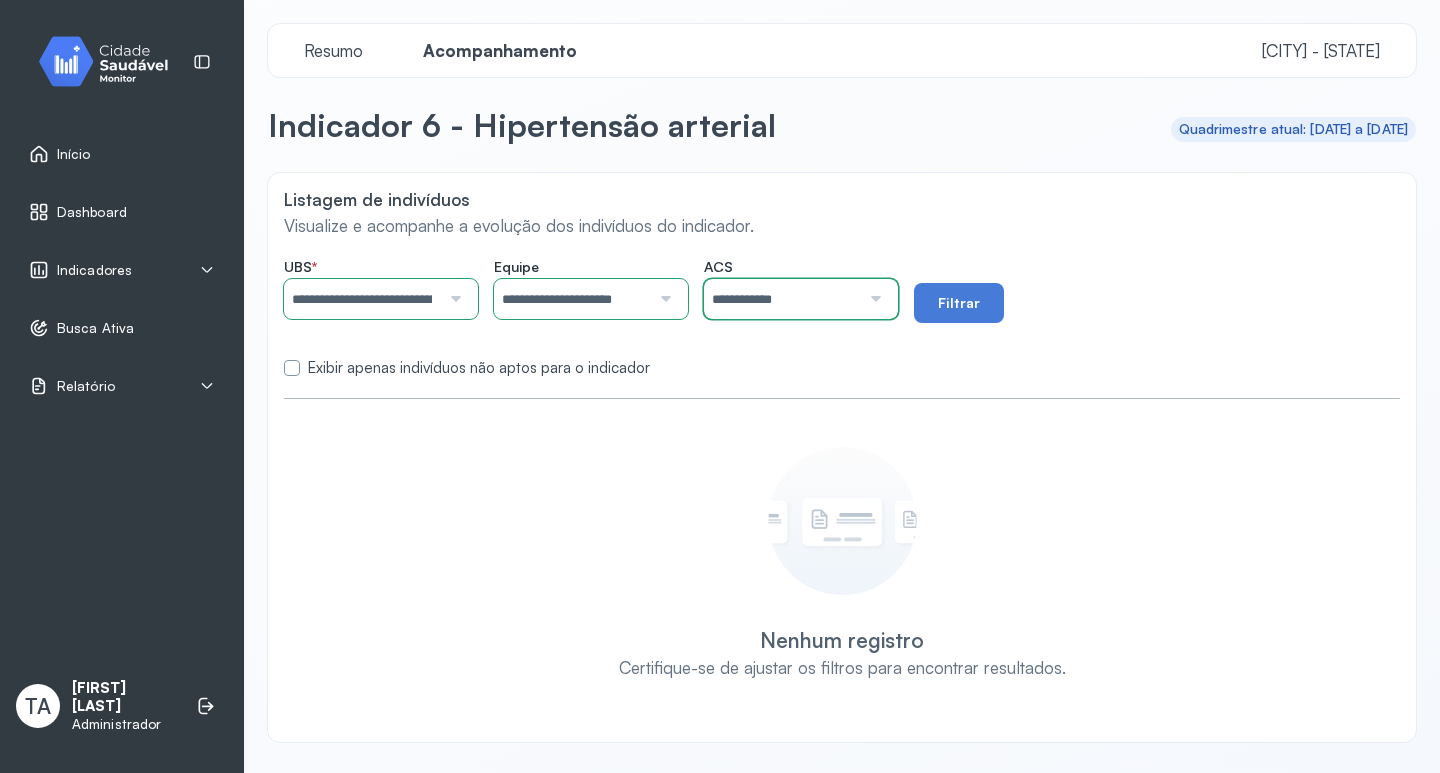 click on "**********" at bounding box center [782, 299] 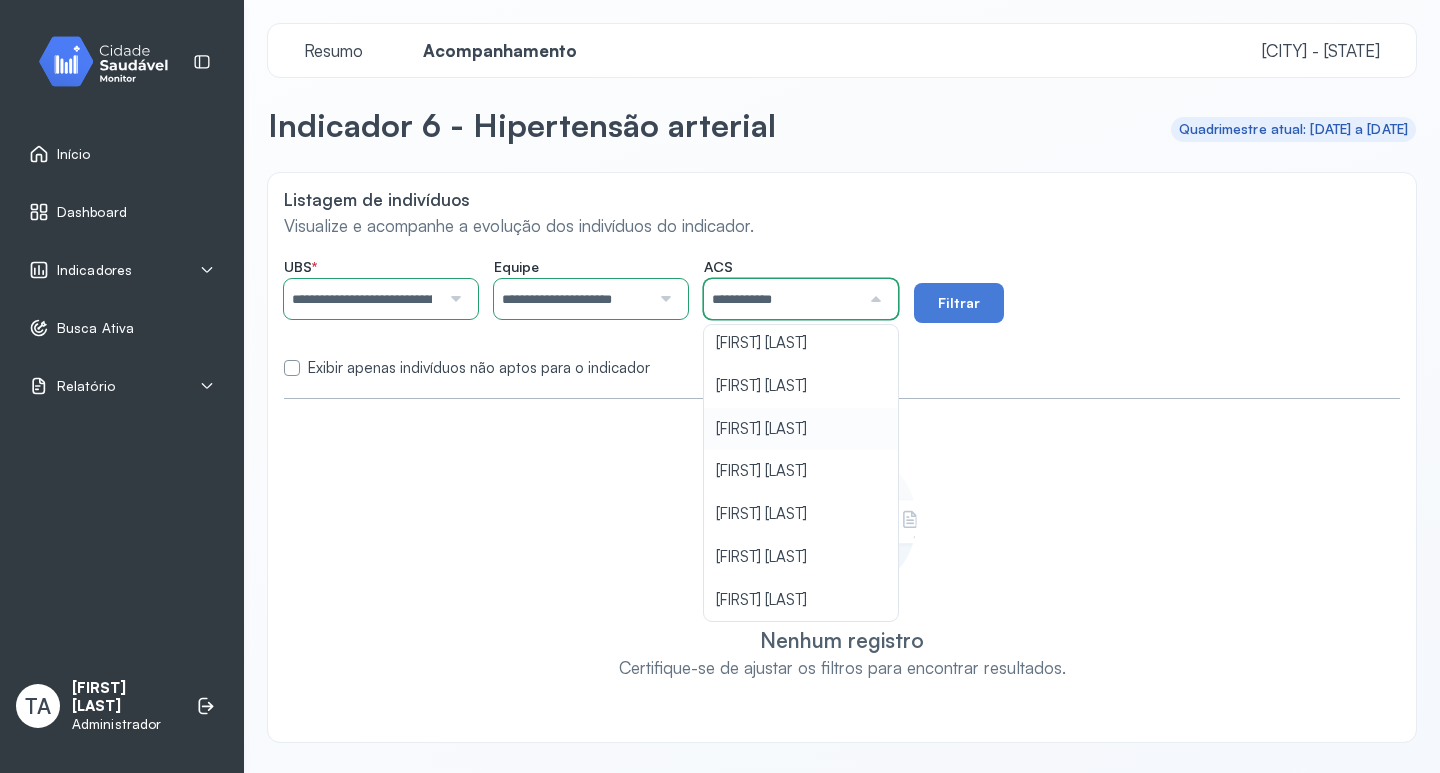 scroll, scrollTop: 215, scrollLeft: 0, axis: vertical 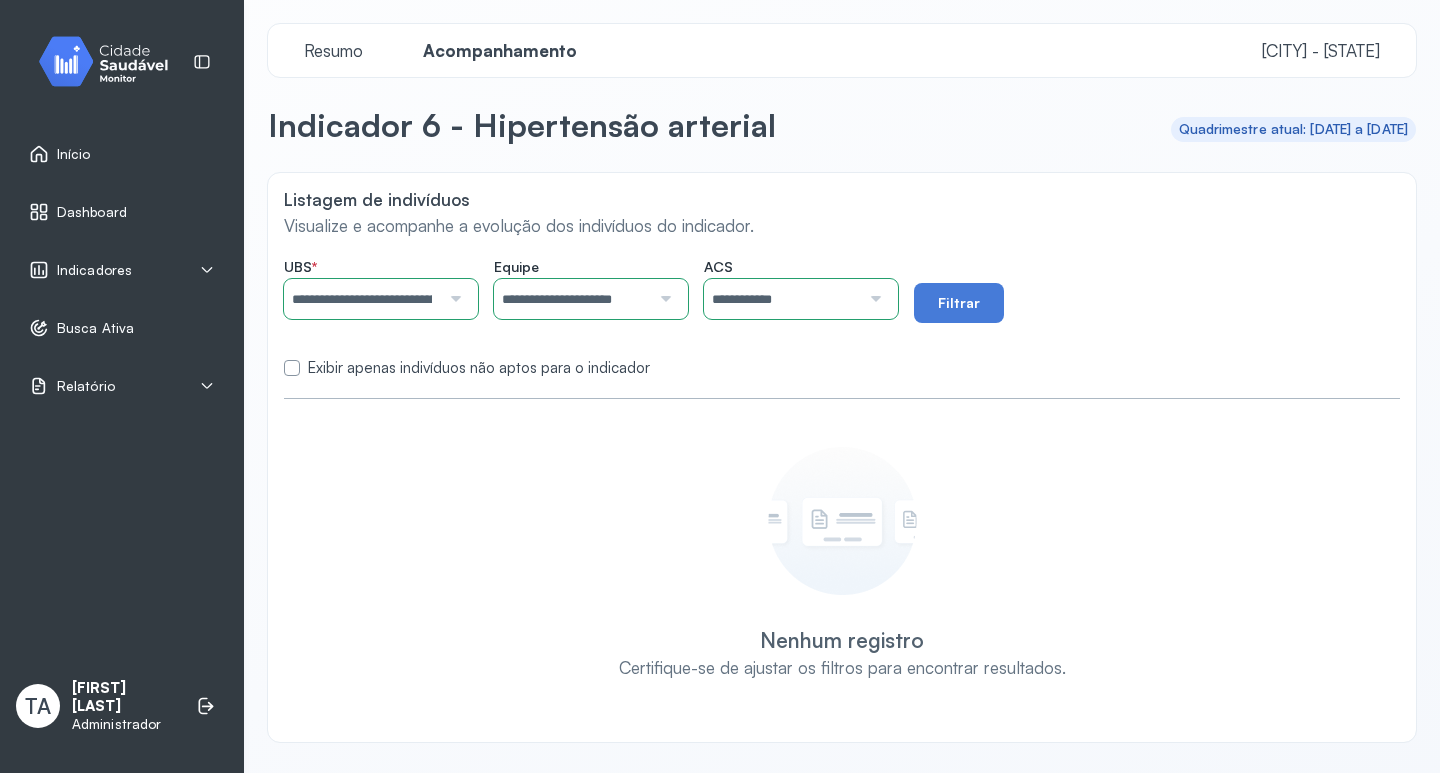 click on "**********" at bounding box center (782, 299) 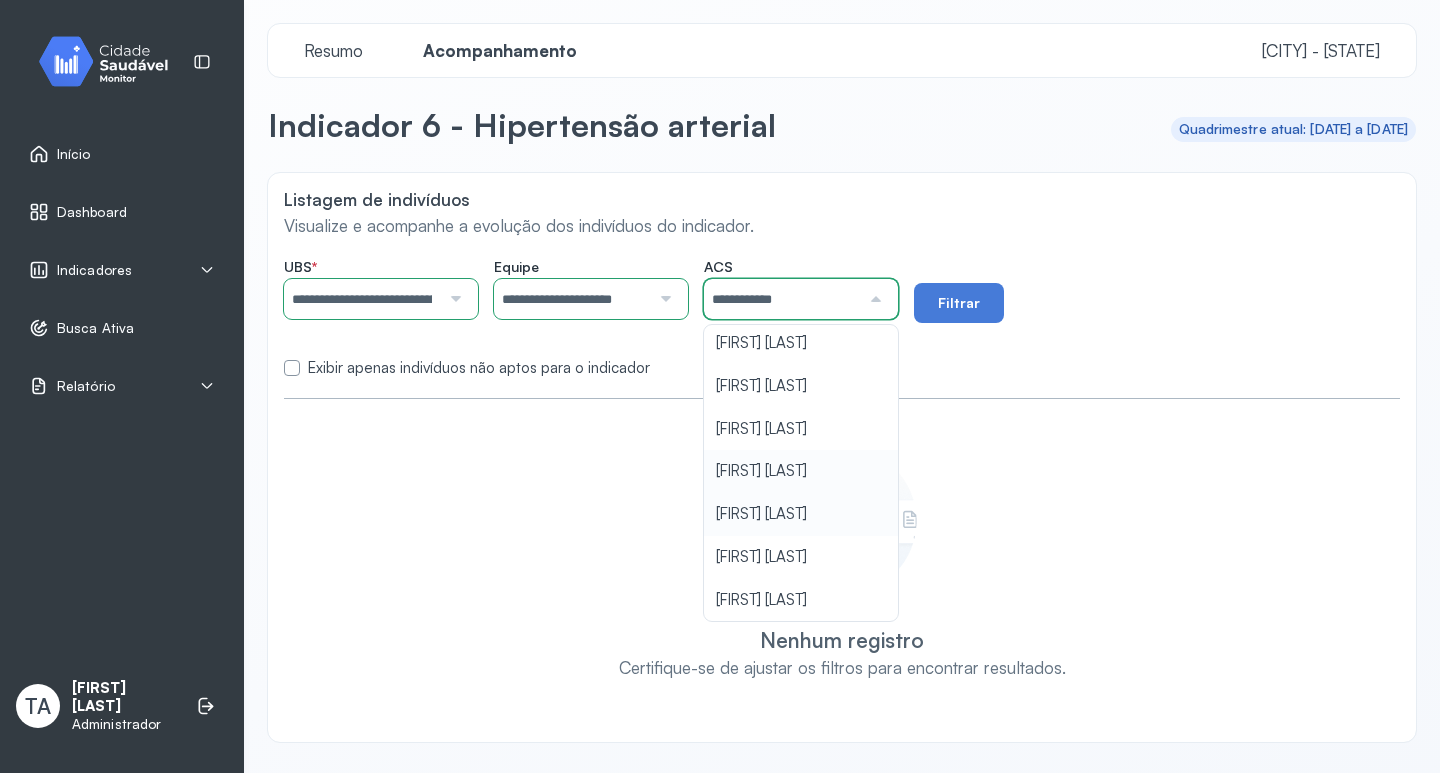 scroll, scrollTop: 0, scrollLeft: 0, axis: both 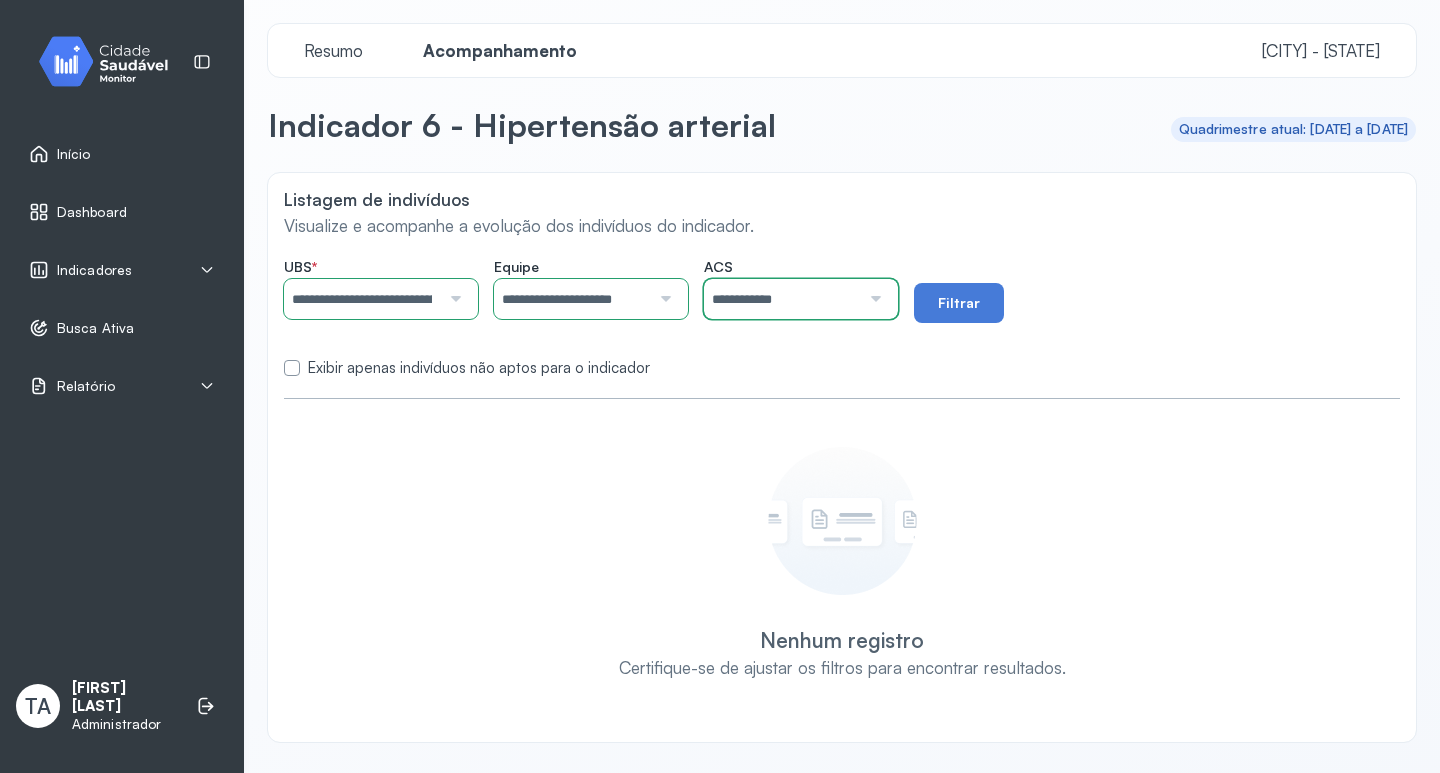 click on "**********" at bounding box center (782, 299) 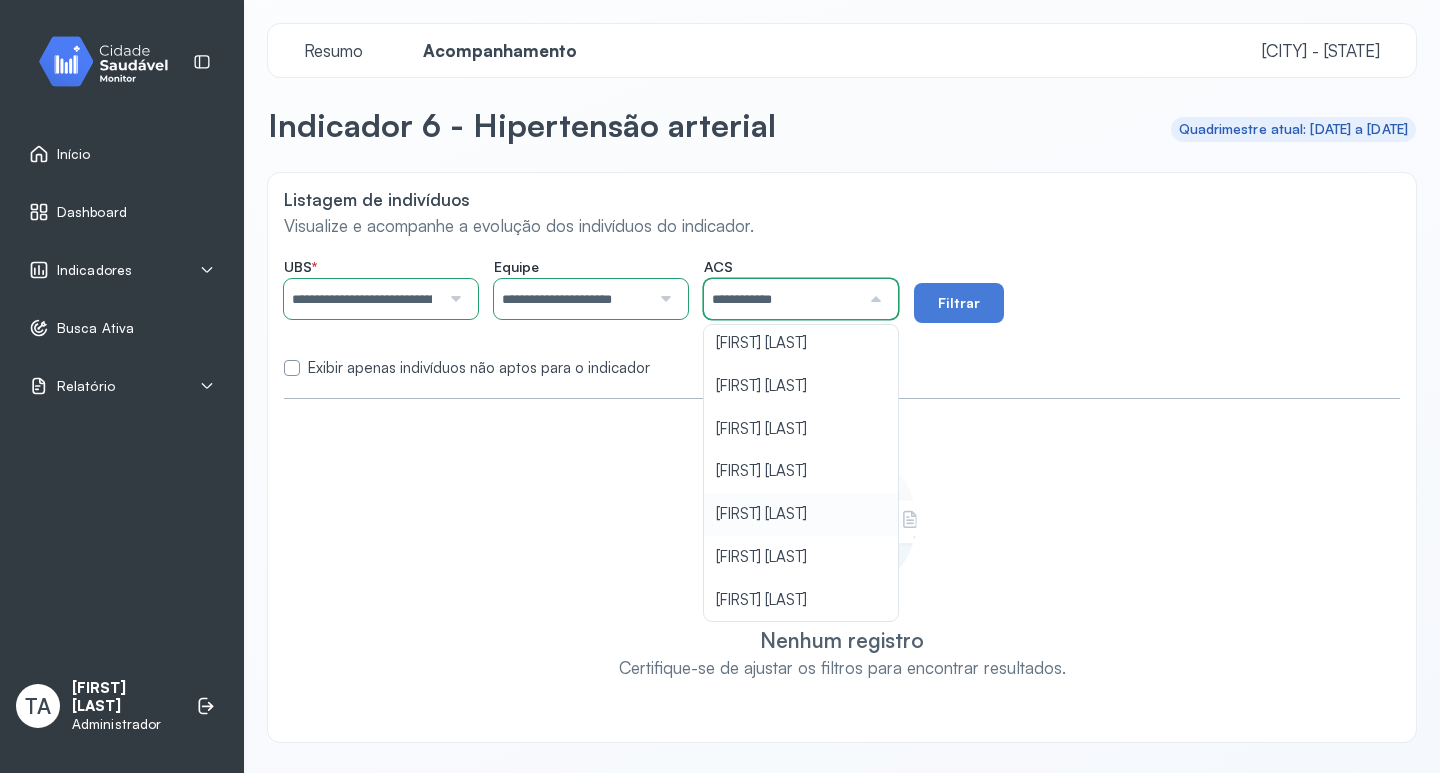 scroll, scrollTop: 215, scrollLeft: 0, axis: vertical 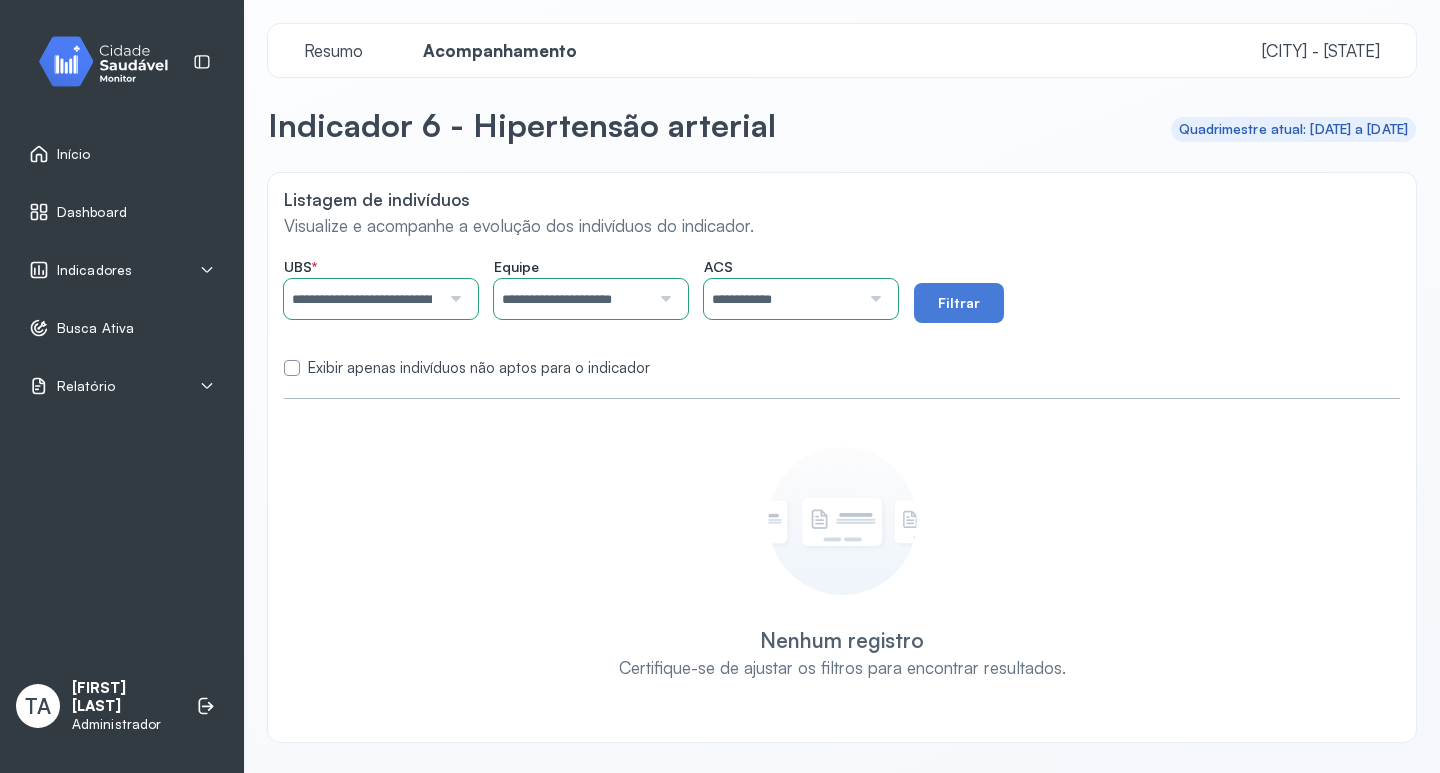 click on "ACS" 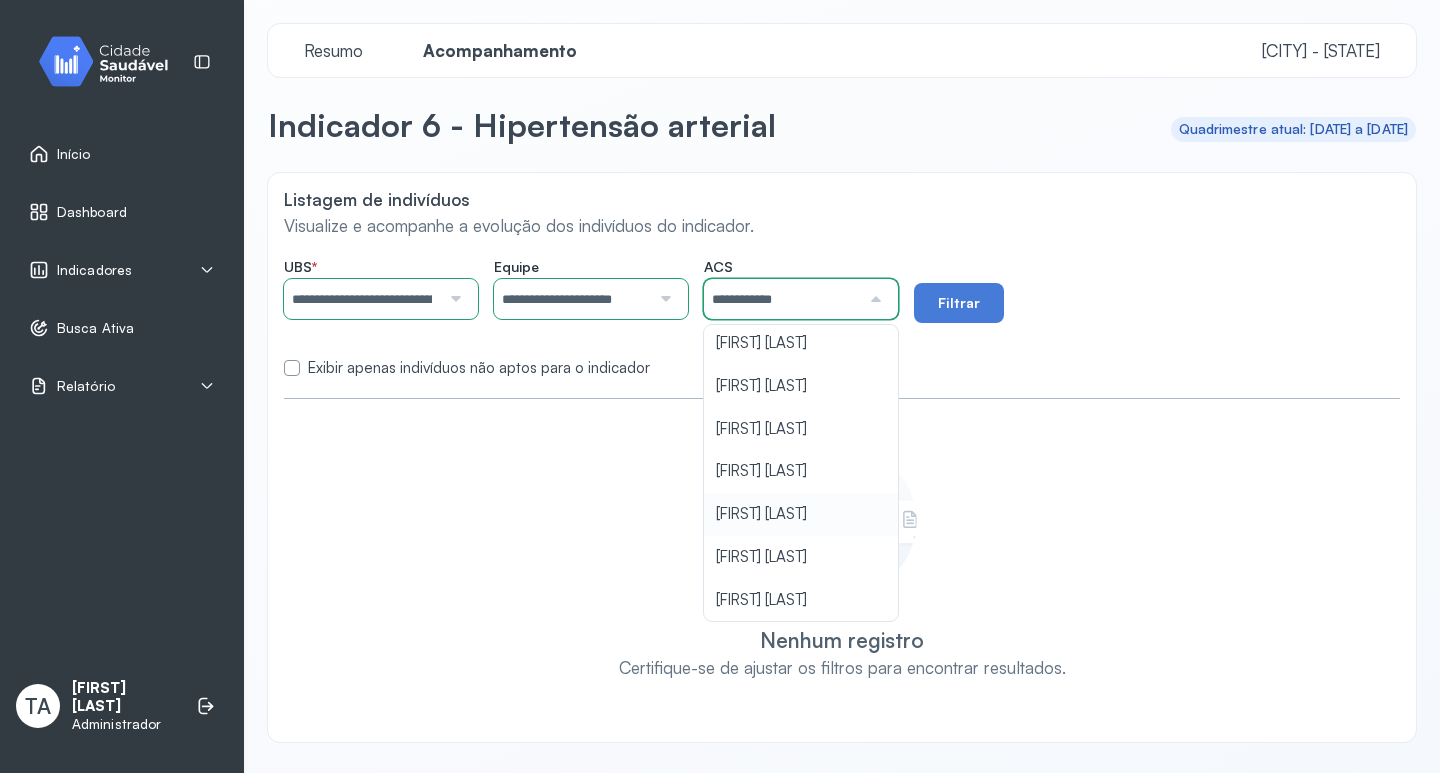 scroll, scrollTop: 115, scrollLeft: 0, axis: vertical 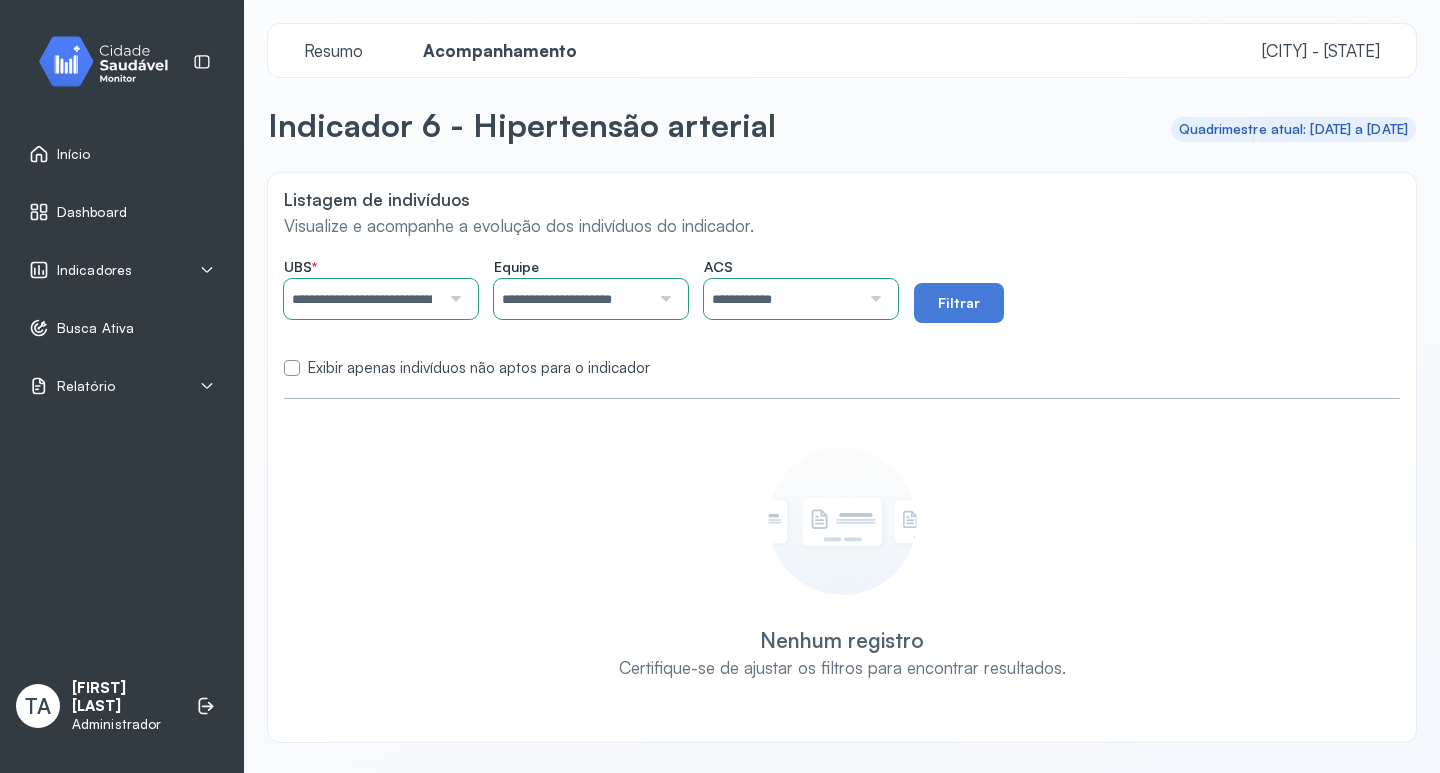 click on "**********" at bounding box center (782, 299) 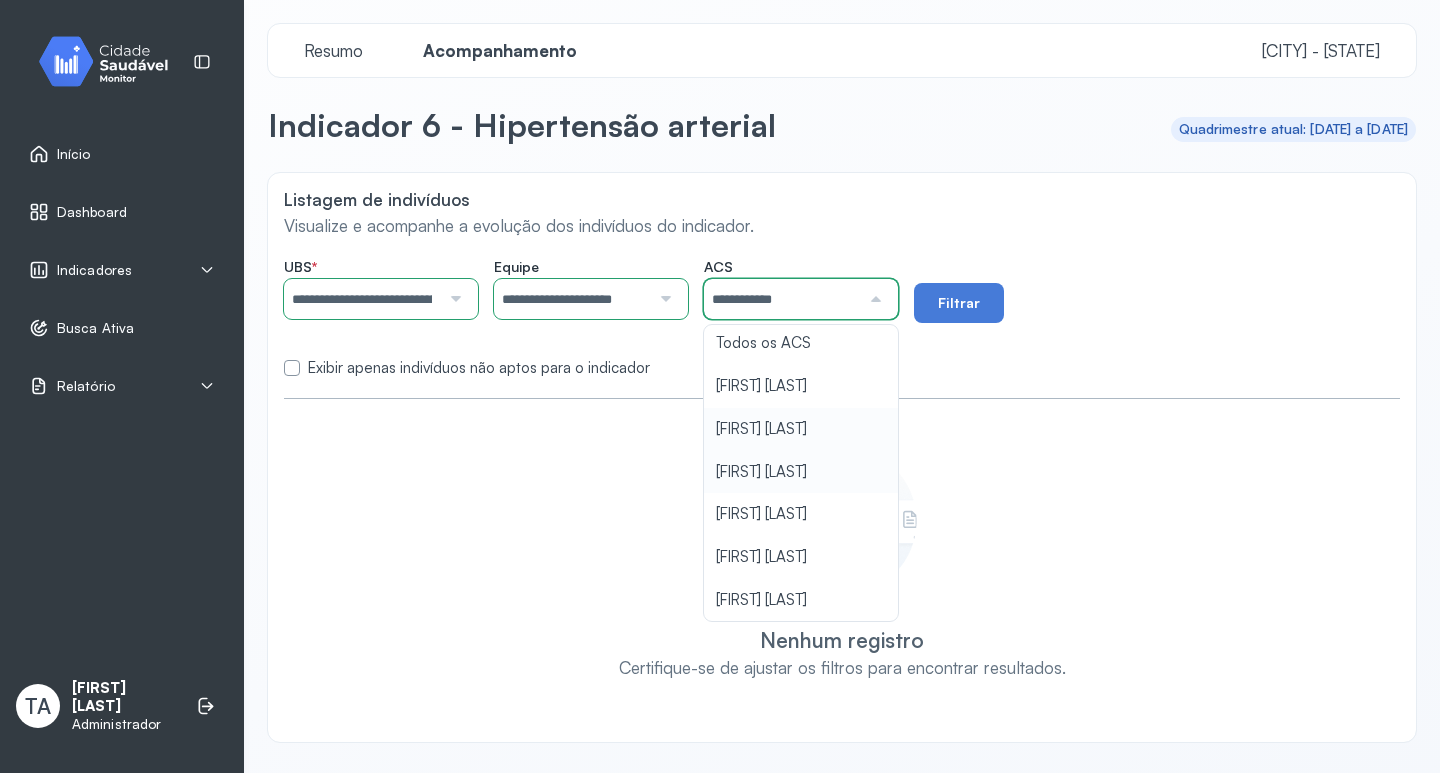 scroll, scrollTop: 0, scrollLeft: 0, axis: both 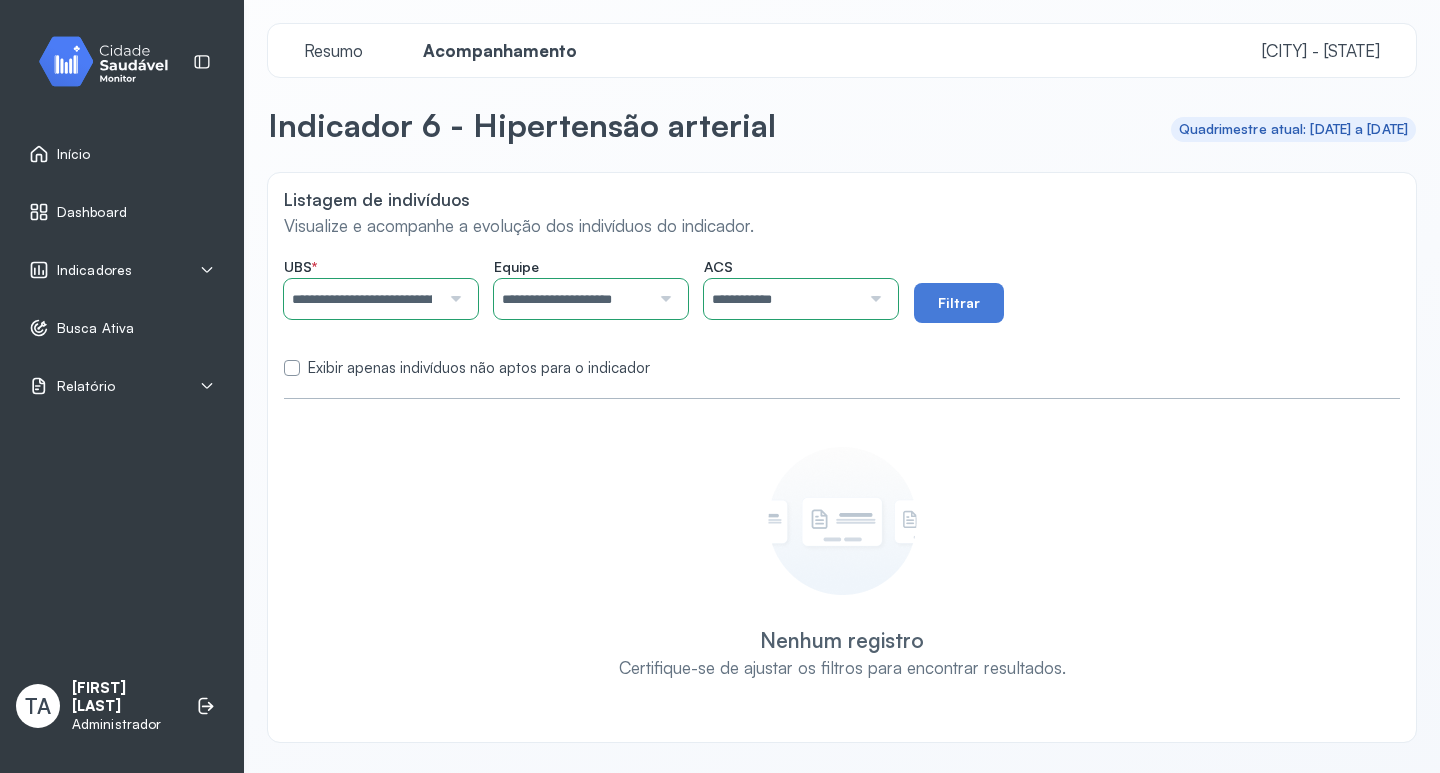 click on "**********" at bounding box center (782, 299) 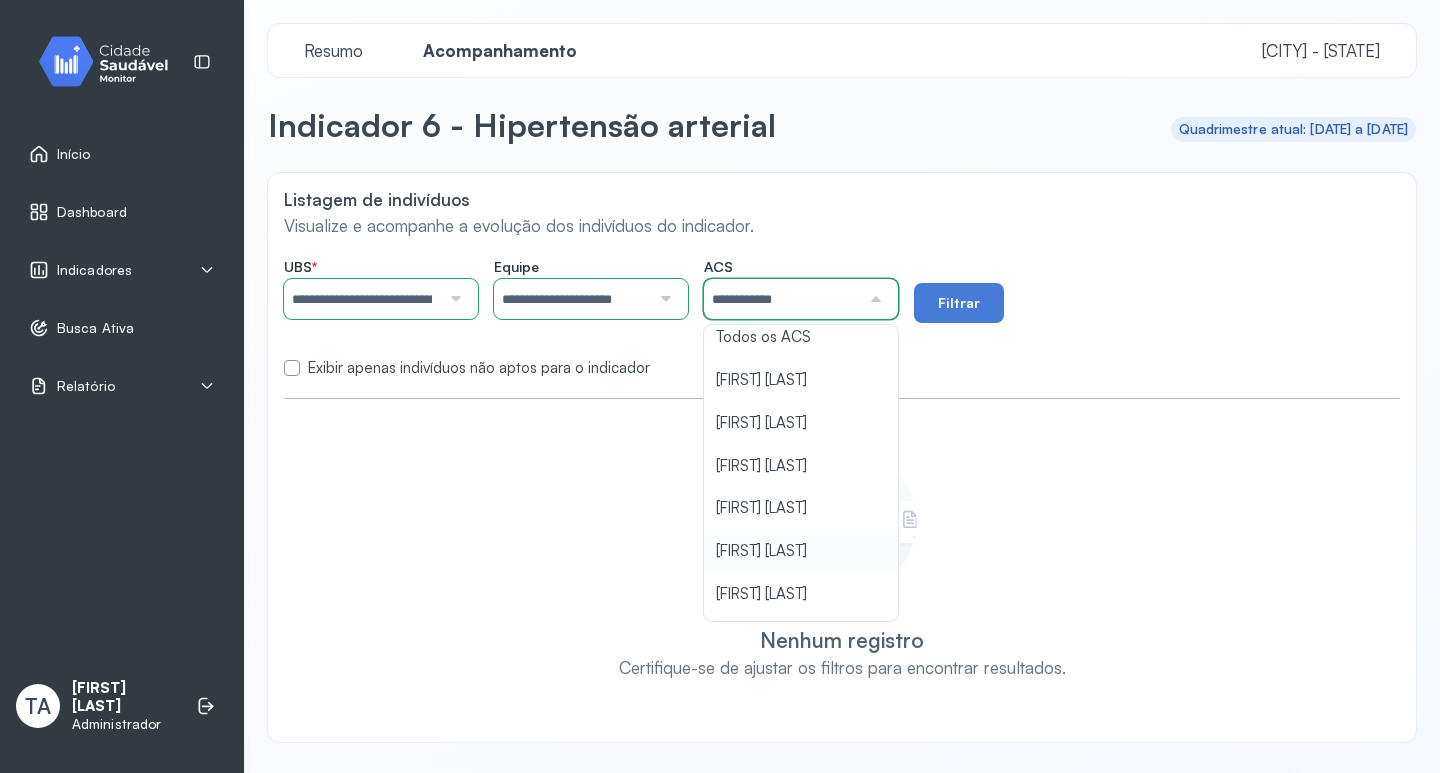 scroll, scrollTop: 0, scrollLeft: 0, axis: both 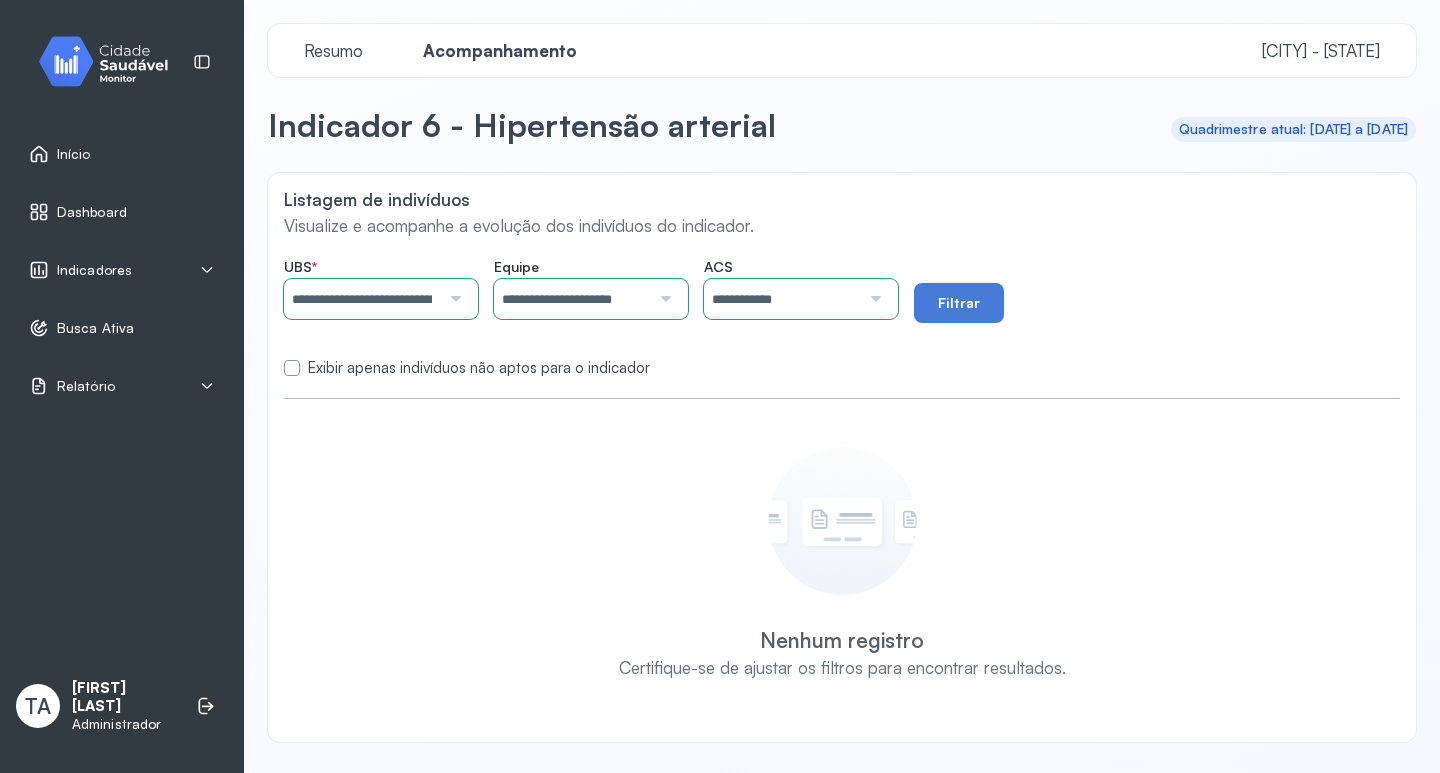click on "**********" at bounding box center (782, 299) 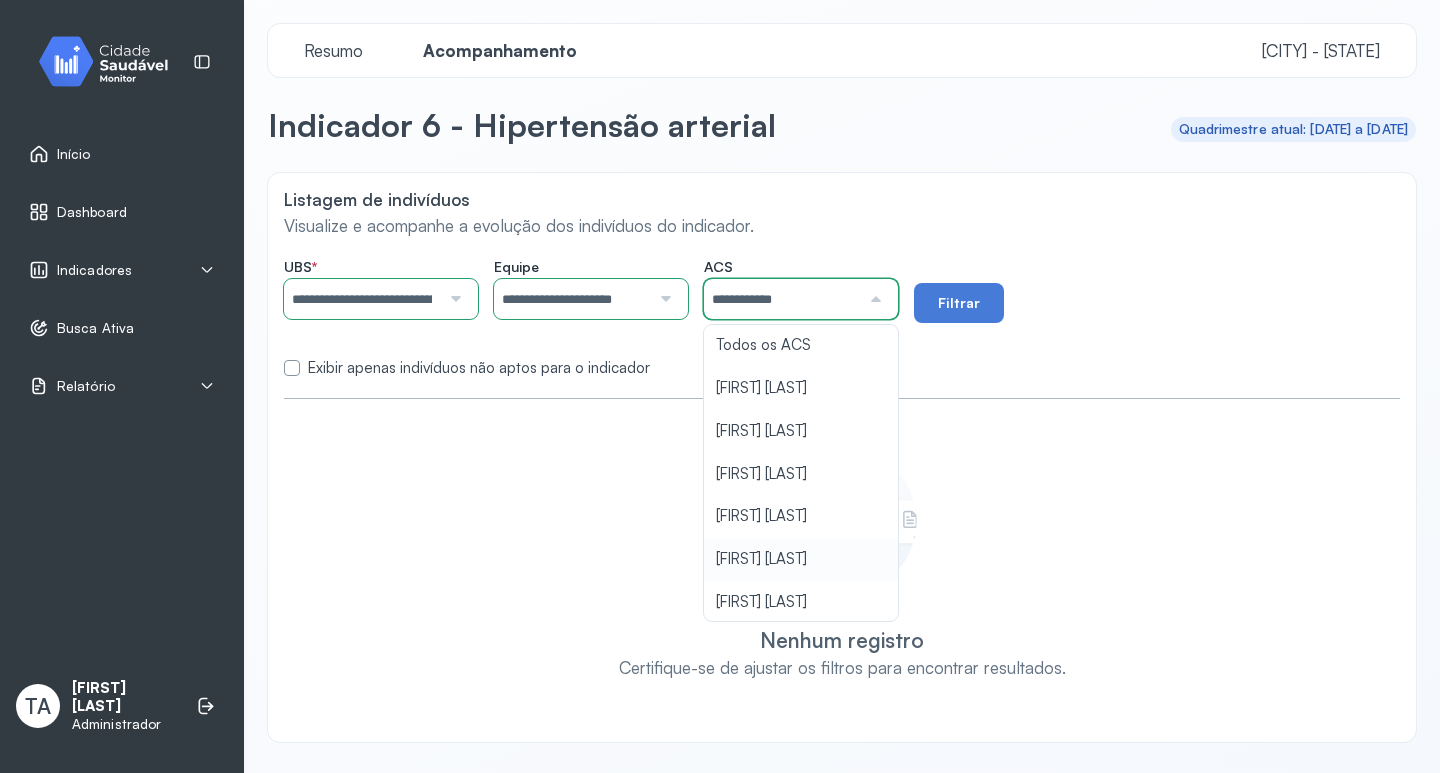 scroll, scrollTop: 0, scrollLeft: 0, axis: both 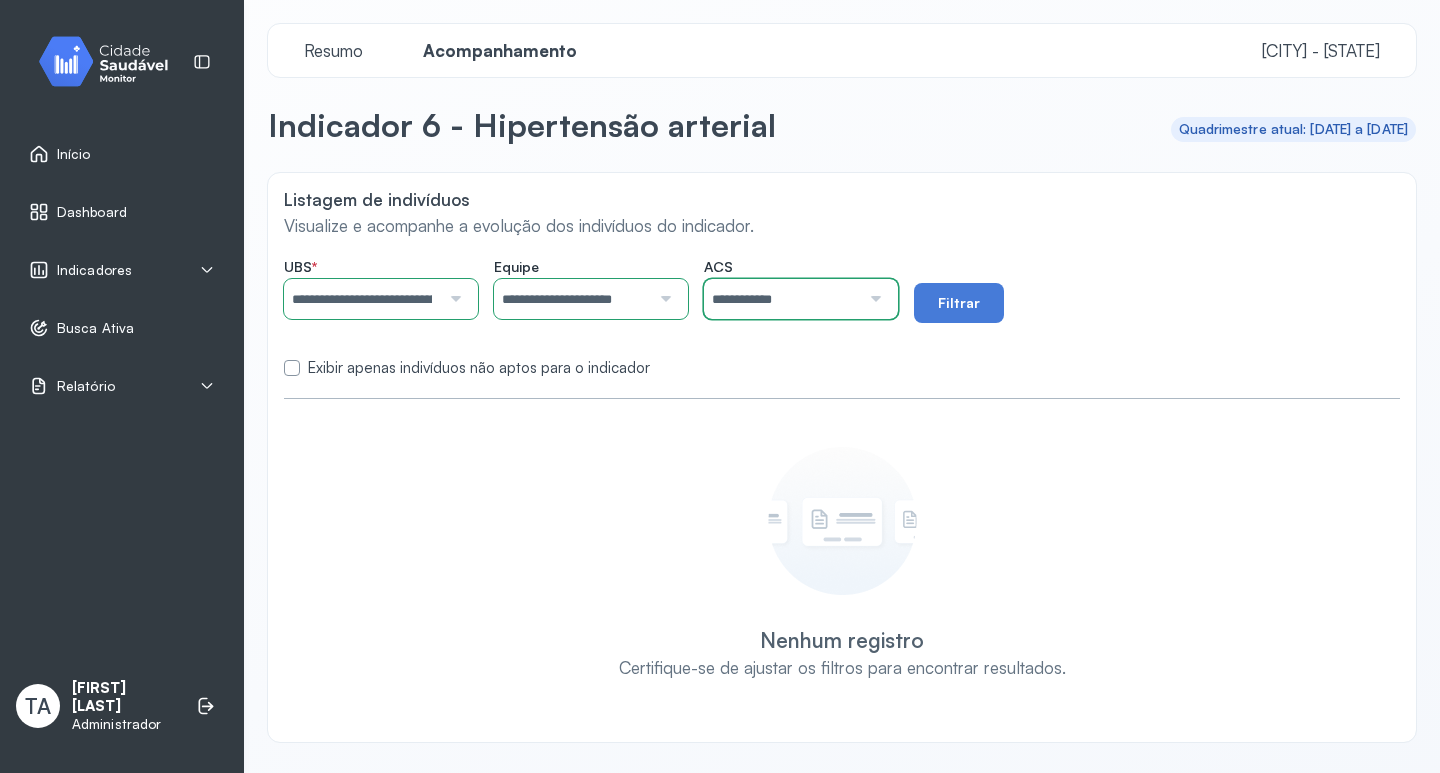 click on "**********" at bounding box center (782, 299) 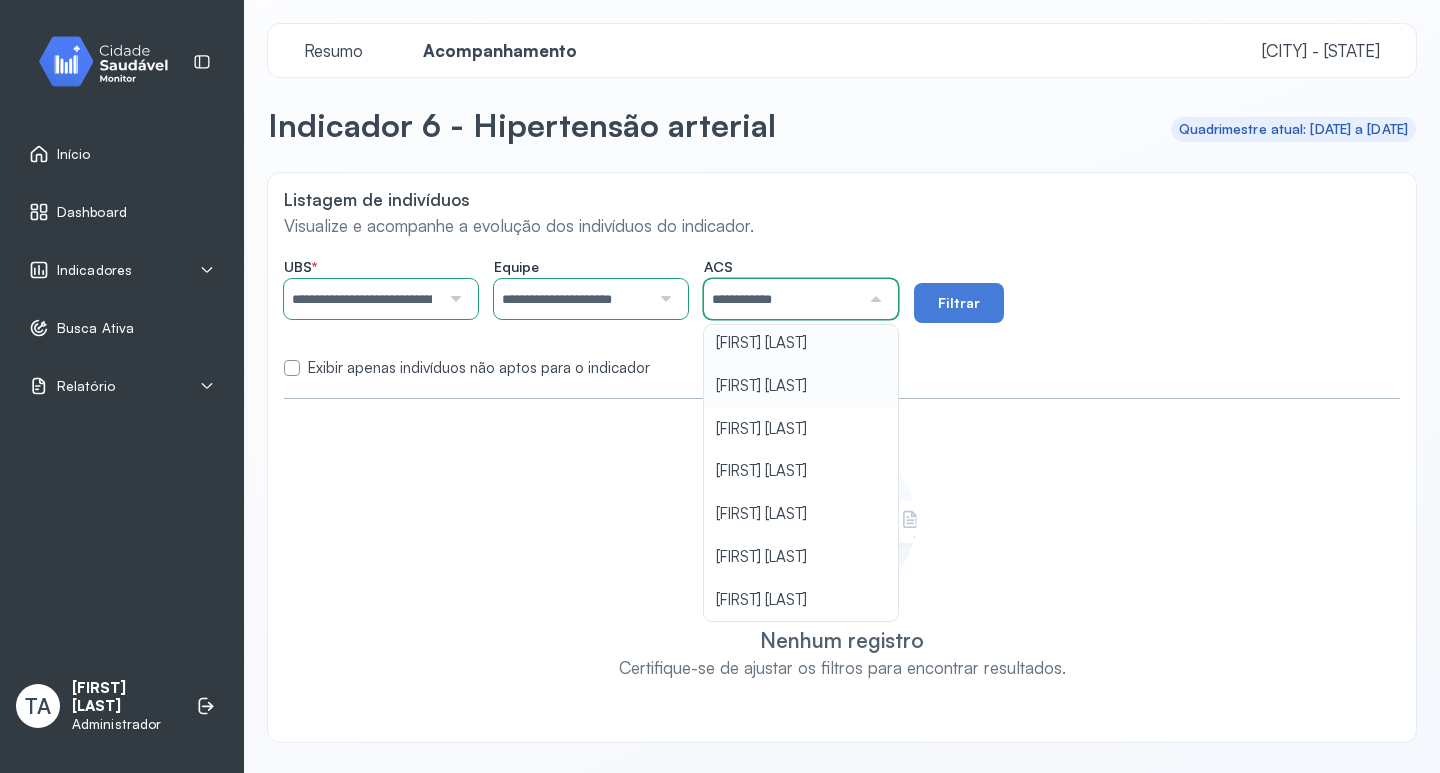 scroll, scrollTop: 215, scrollLeft: 0, axis: vertical 